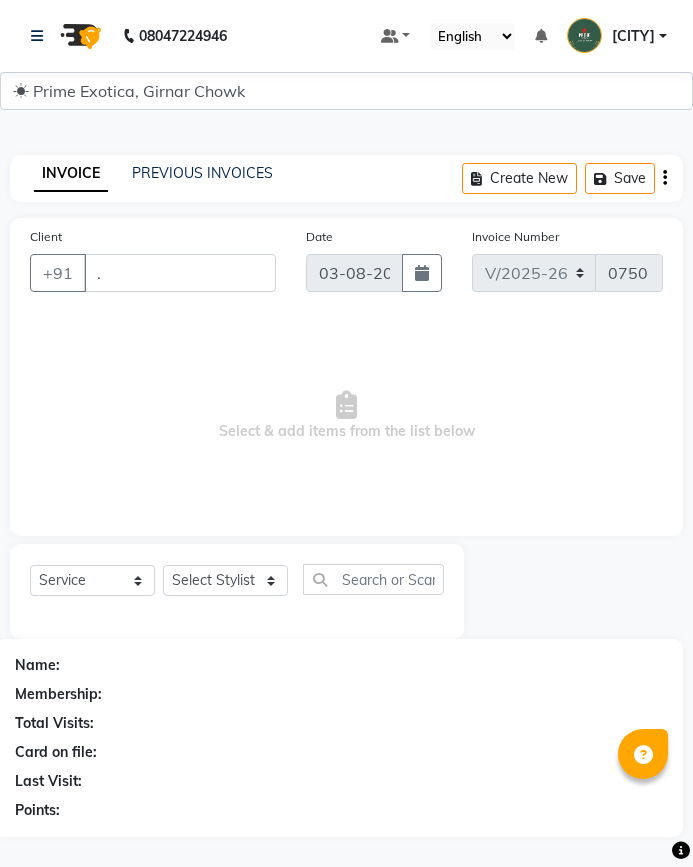 select on "5796" 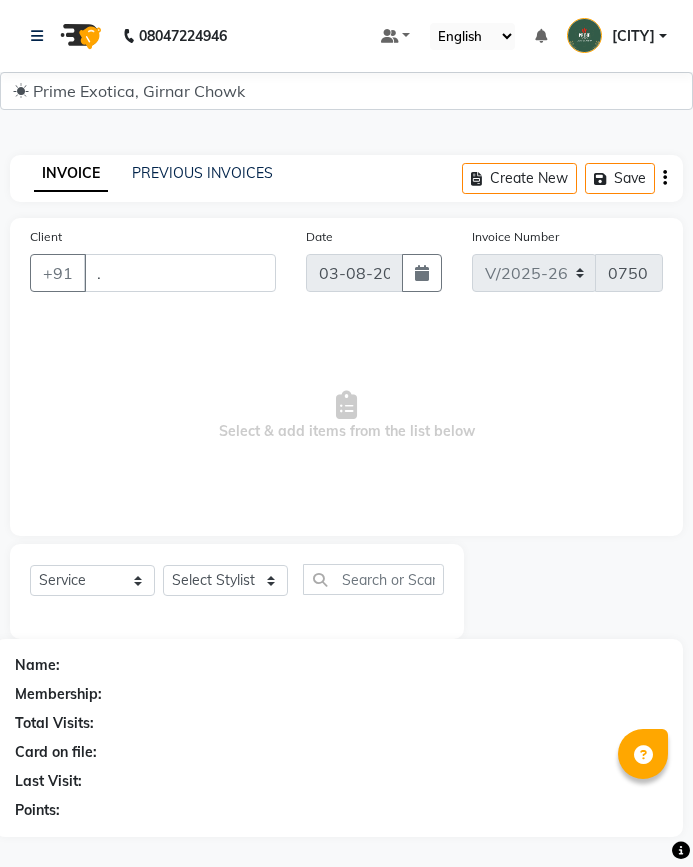 scroll, scrollTop: 0, scrollLeft: 0, axis: both 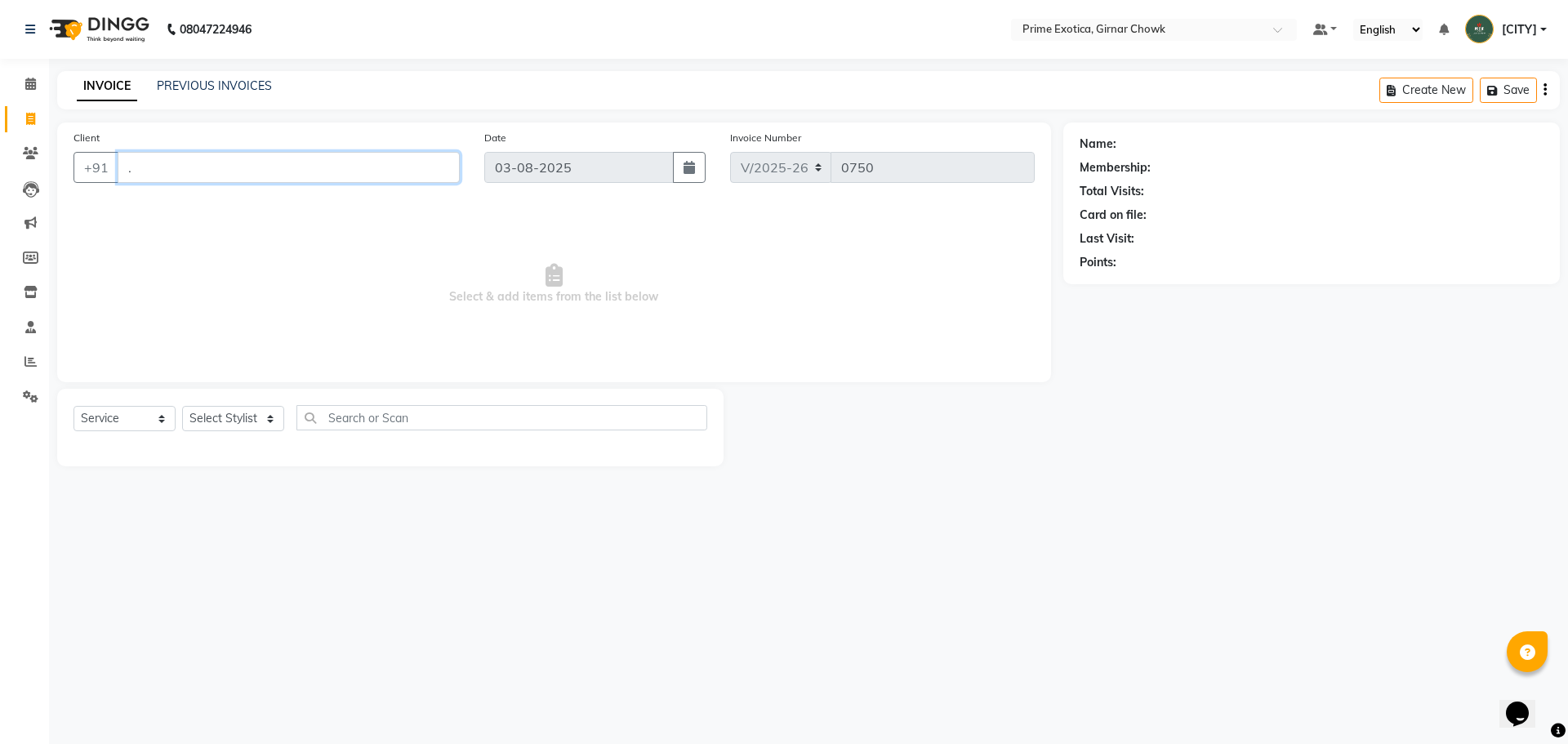 drag, startPoint x: 216, startPoint y: 180, endPoint x: 220, endPoint y: 165, distance: 15.524175 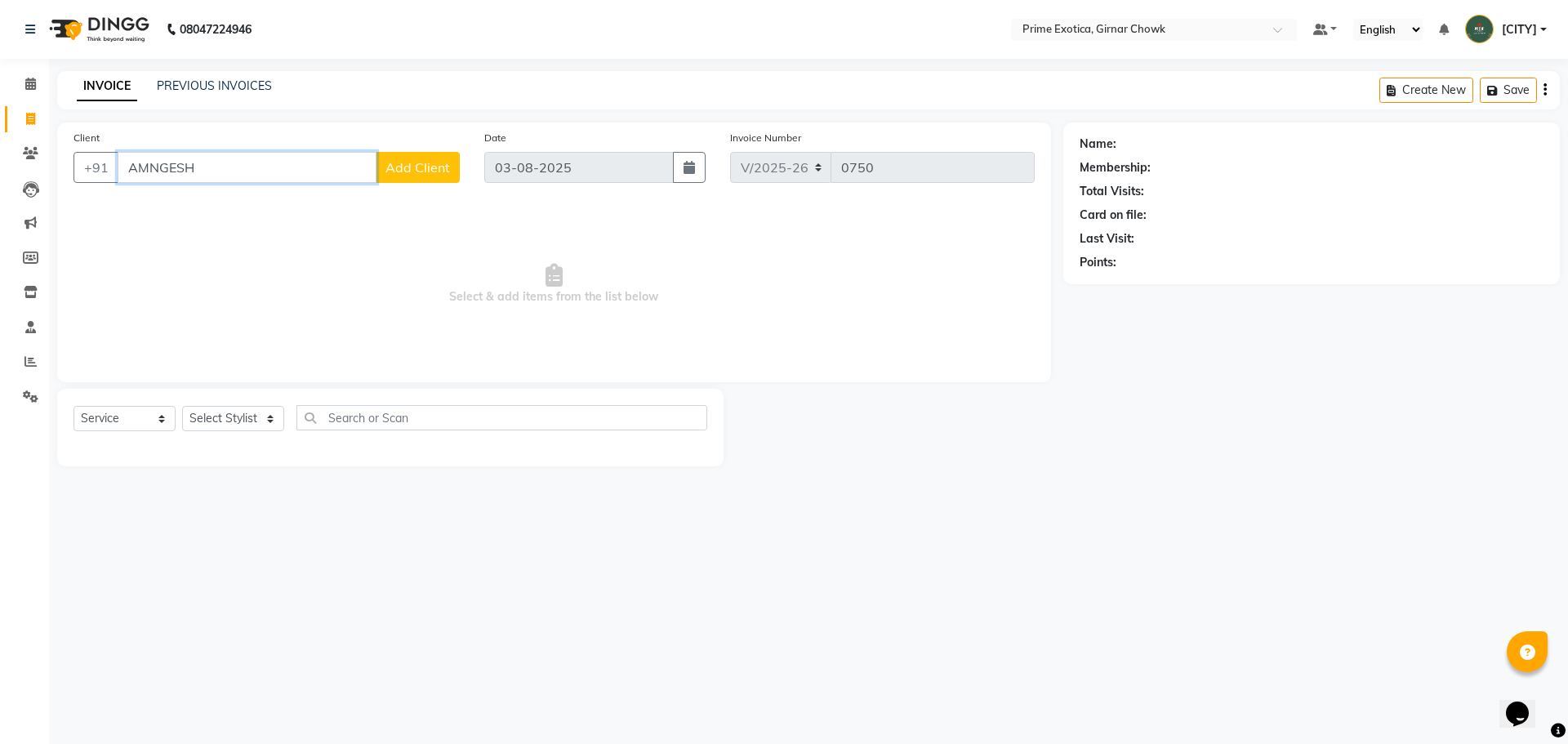 click on "AMNGESH" at bounding box center (247, 167) 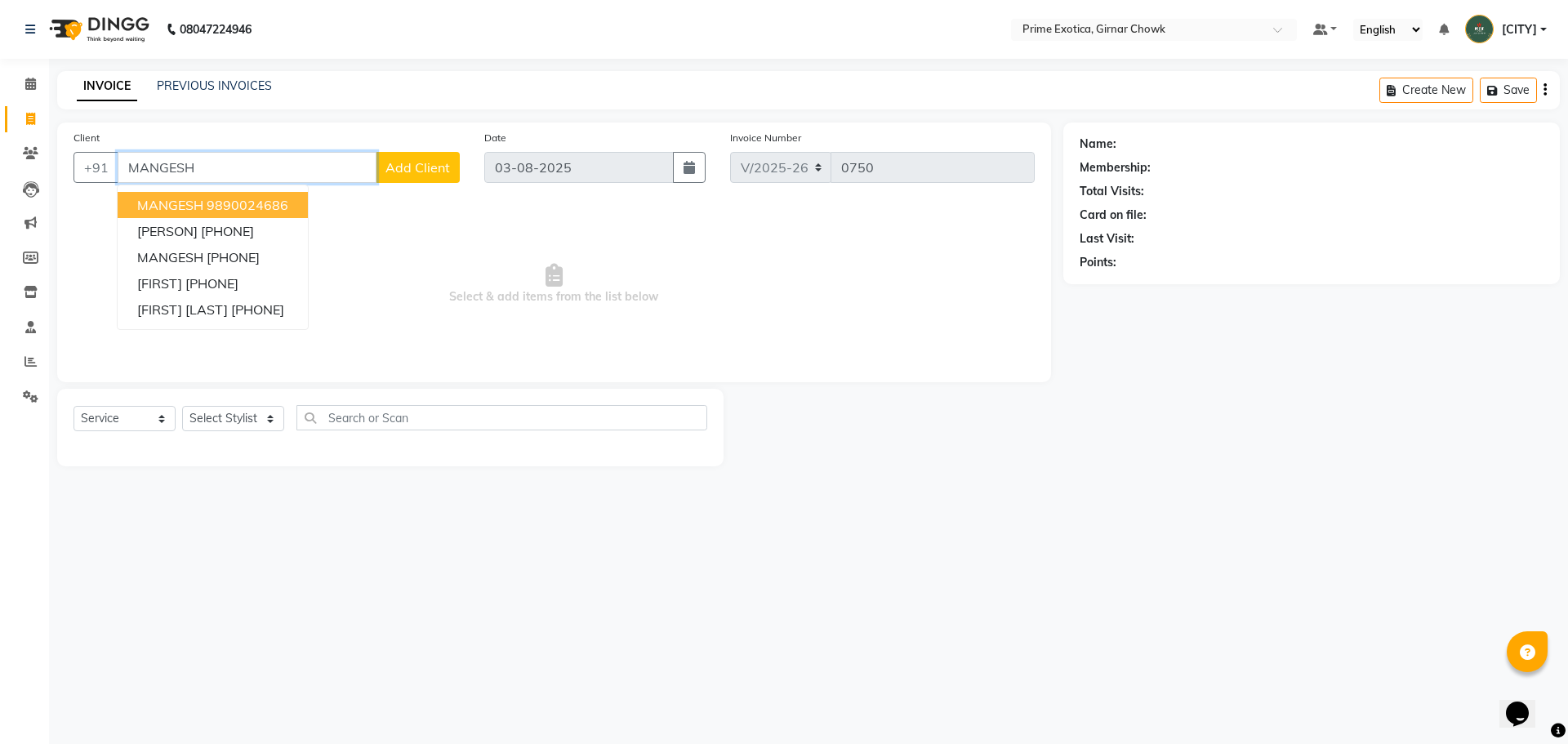 click on "MANGESH" at bounding box center (247, 167) 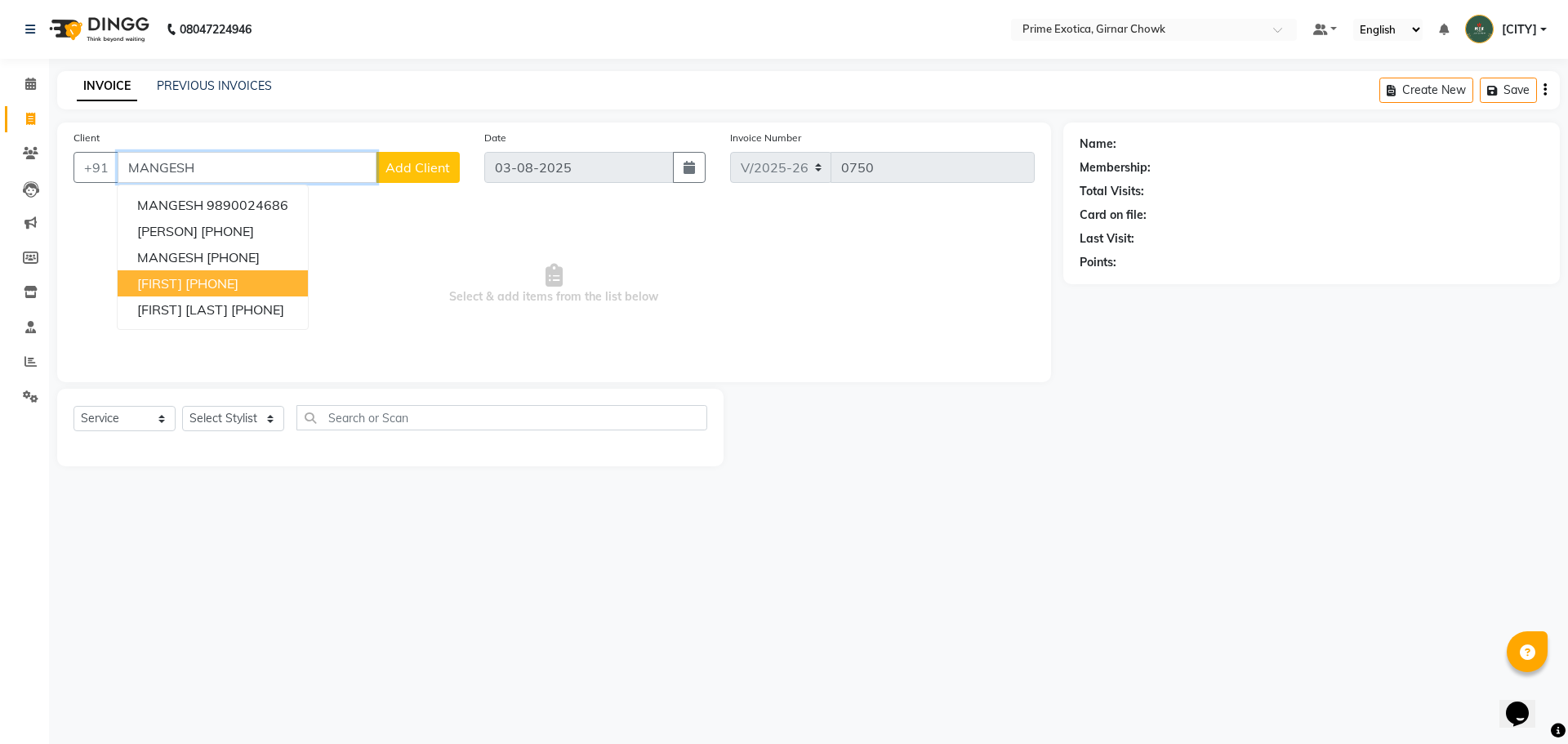 click on "[PHONE]" at bounding box center [212, 283] 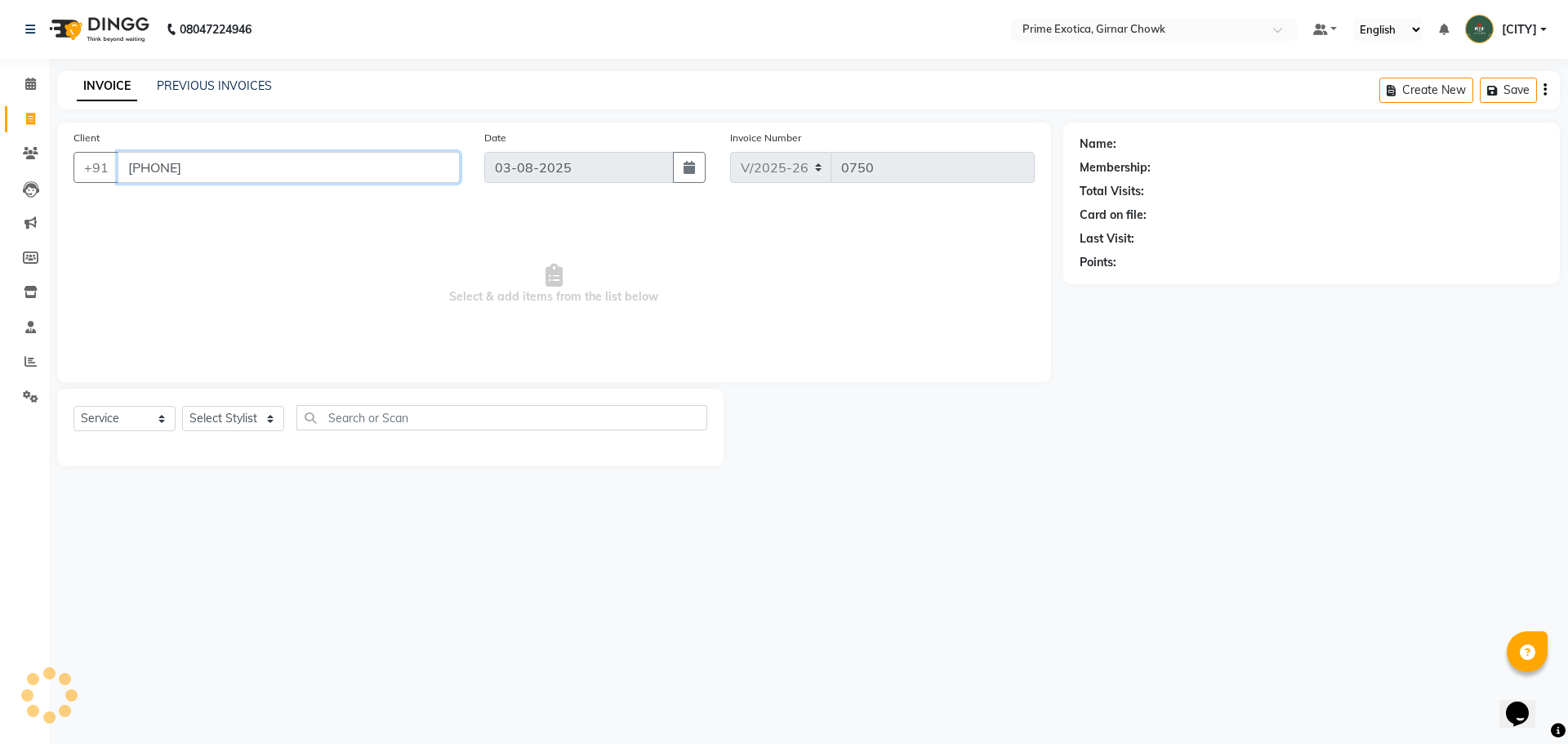 type on "[PHONE]" 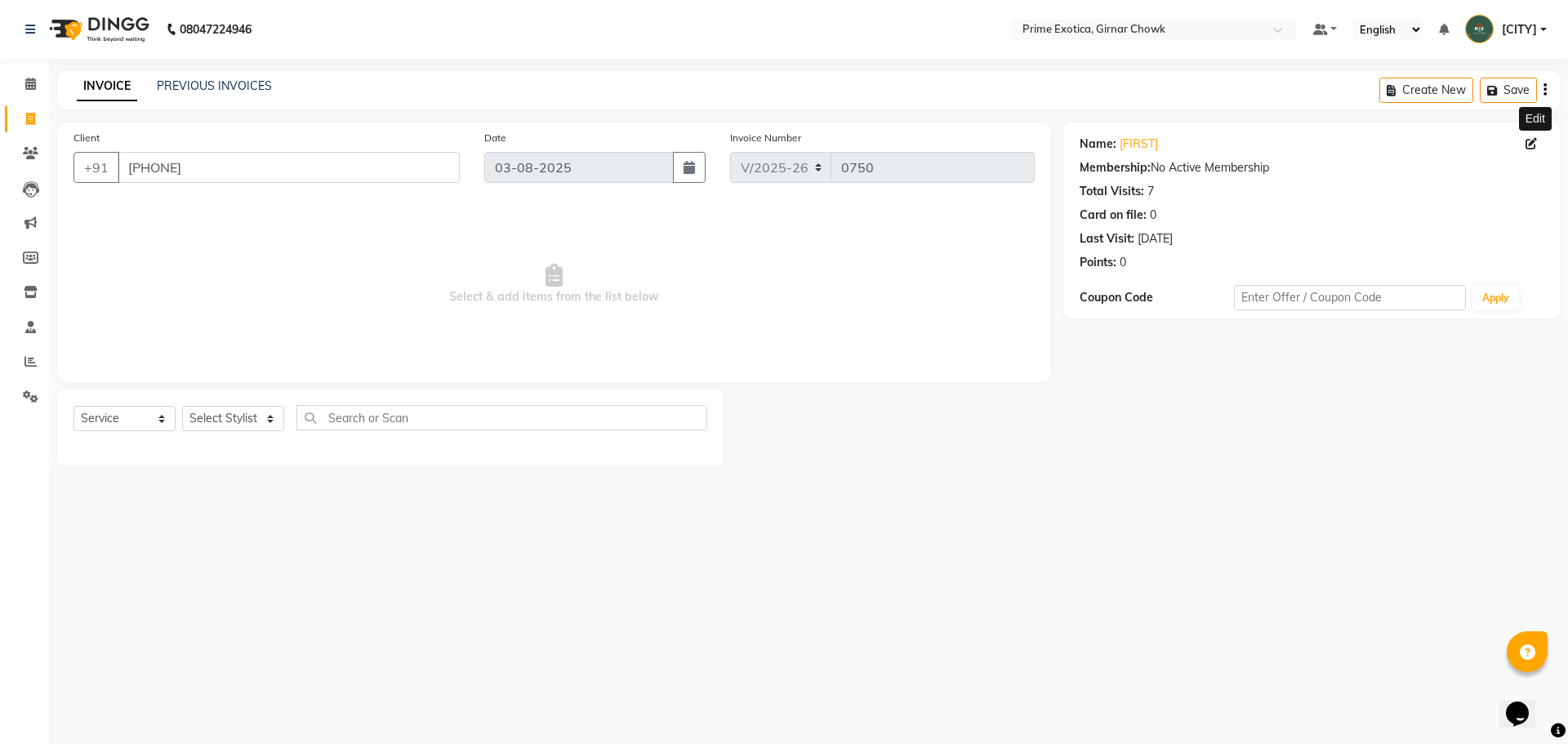 click 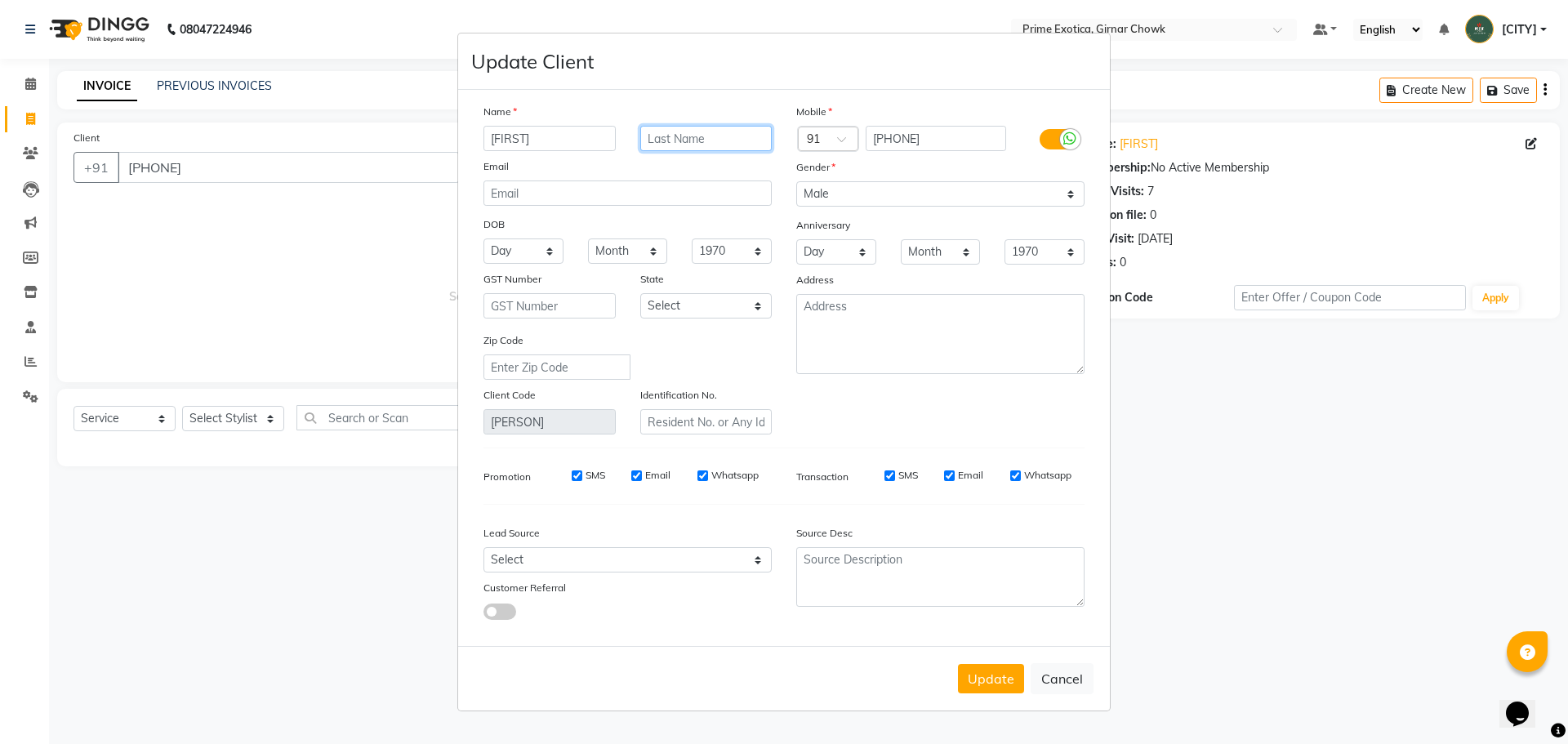 click at bounding box center [706, 138] 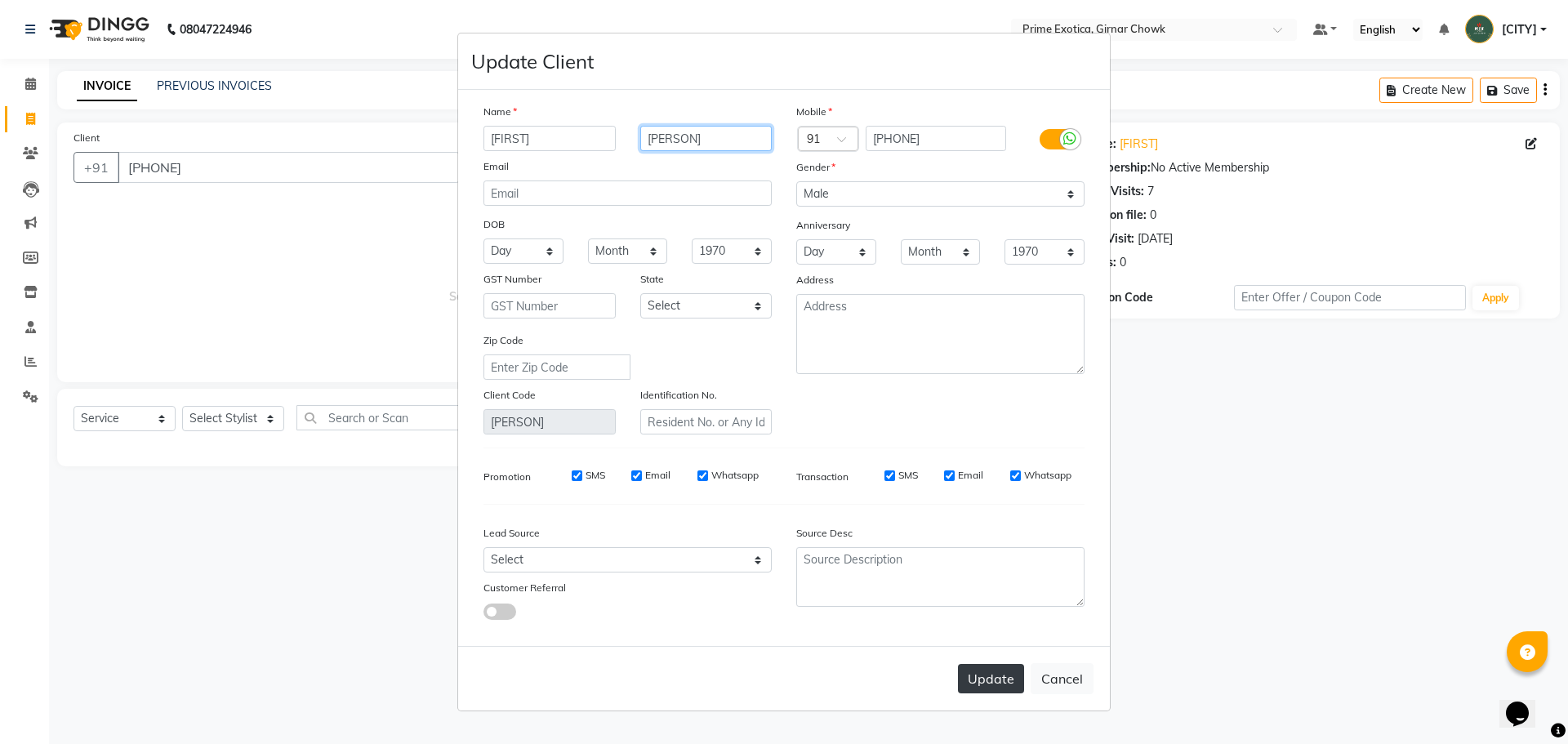 type on "[PERSON]" 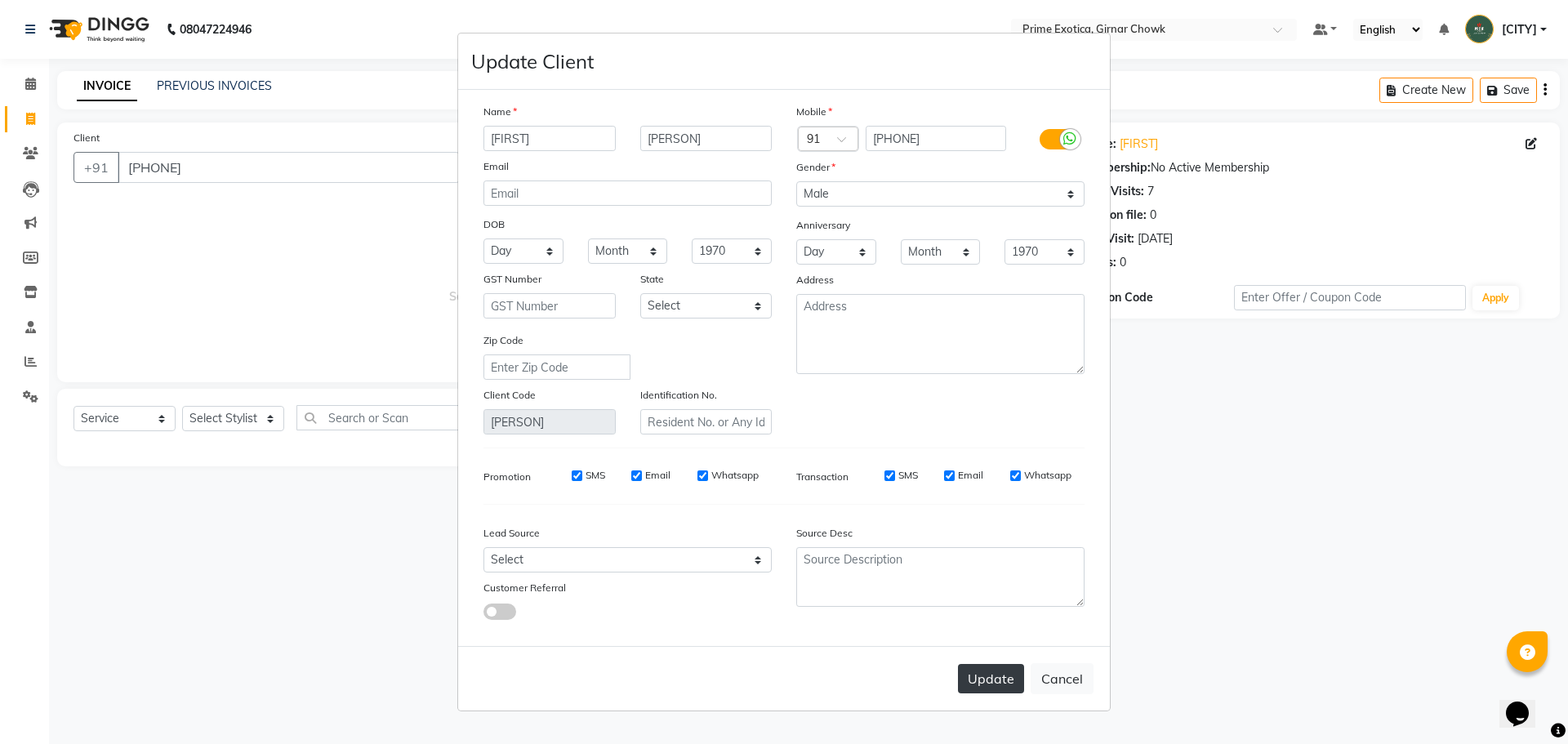 click on "Update" at bounding box center (991, 679) 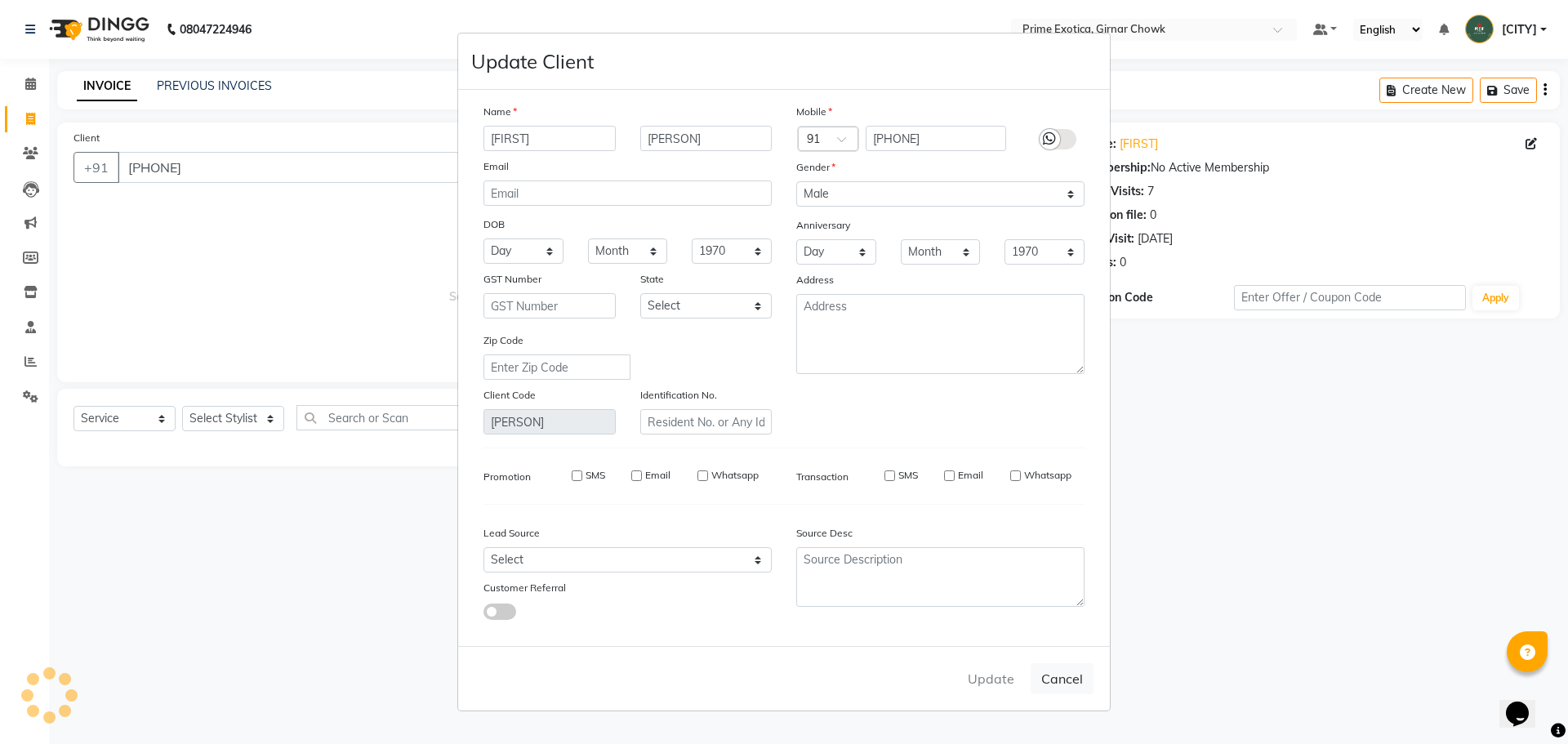 type 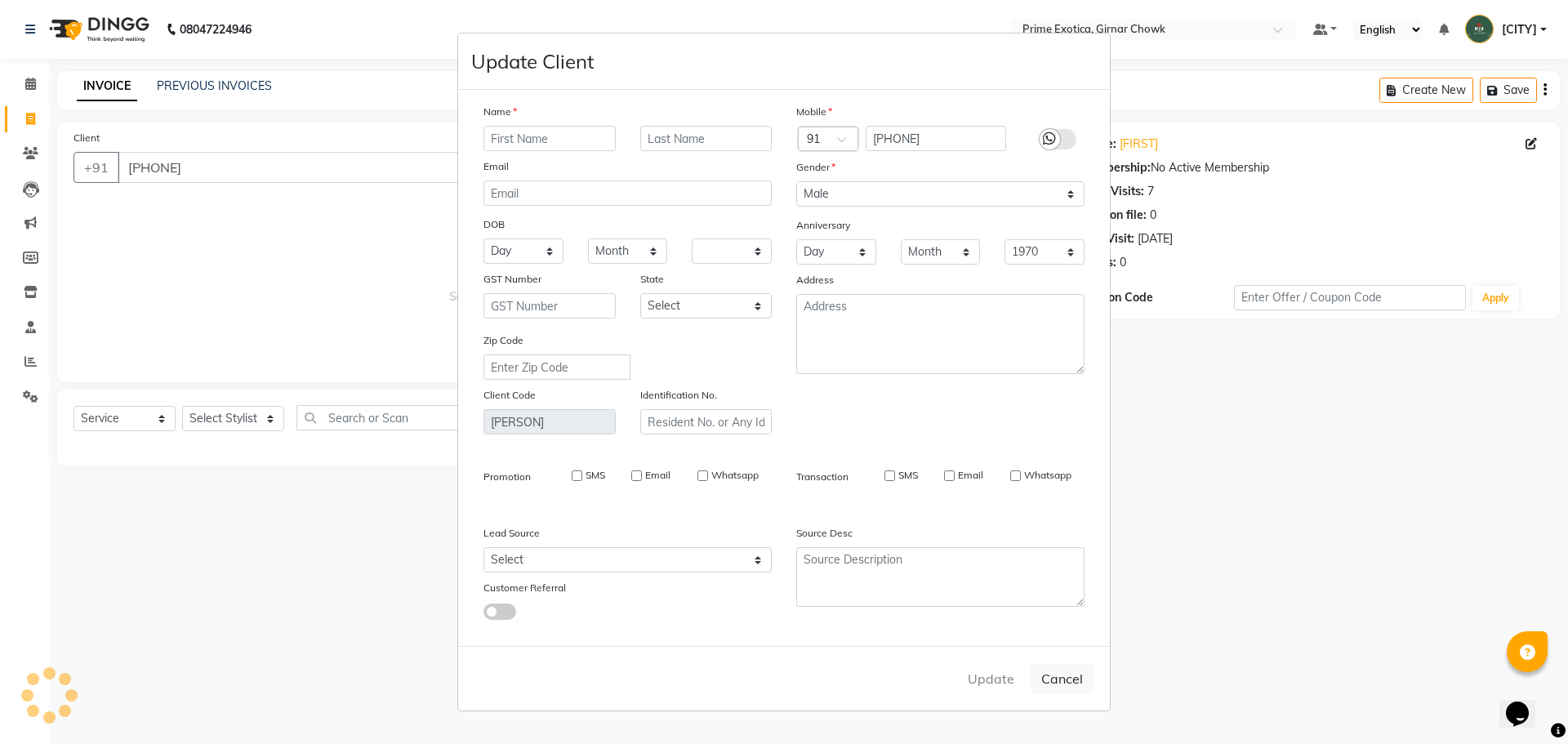 type 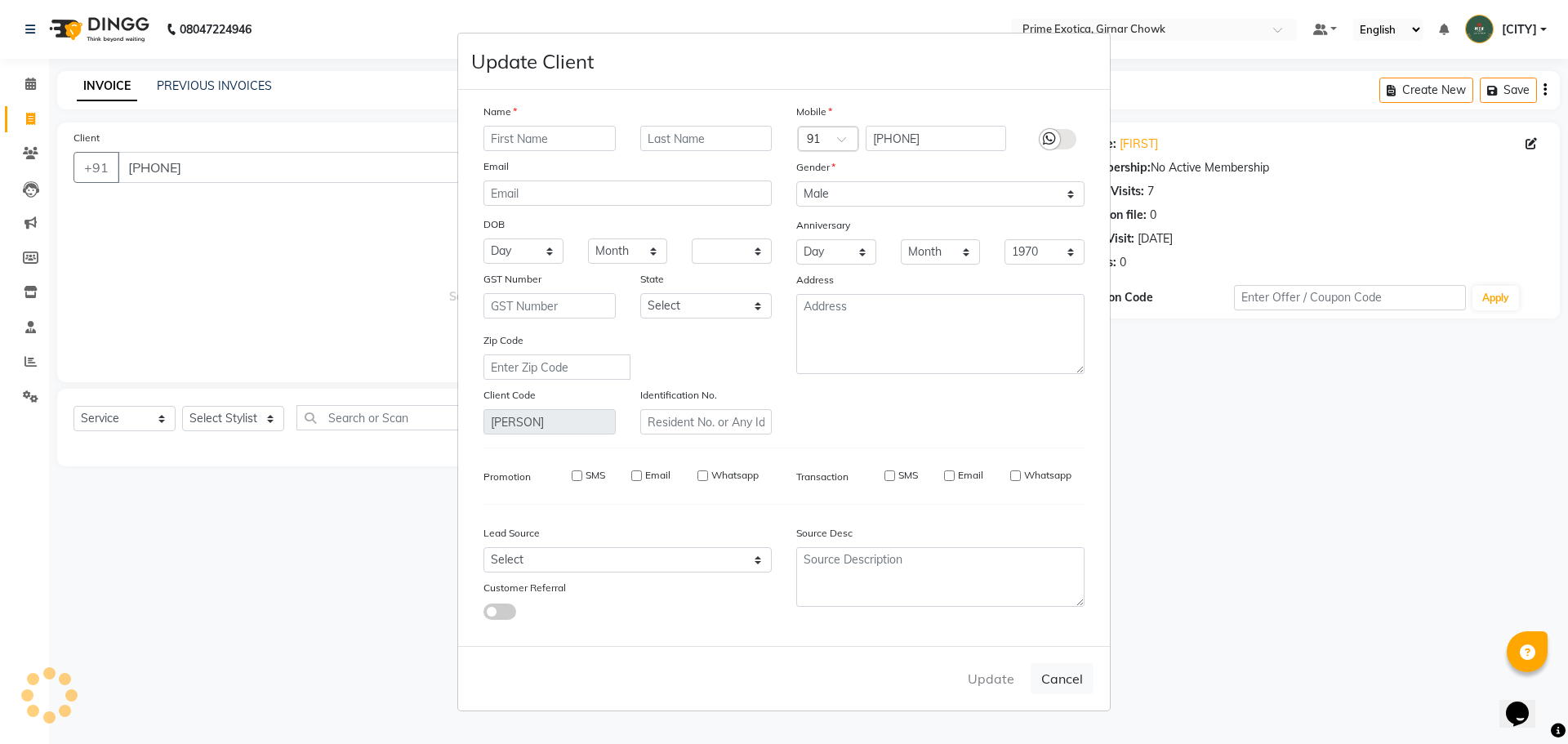 select 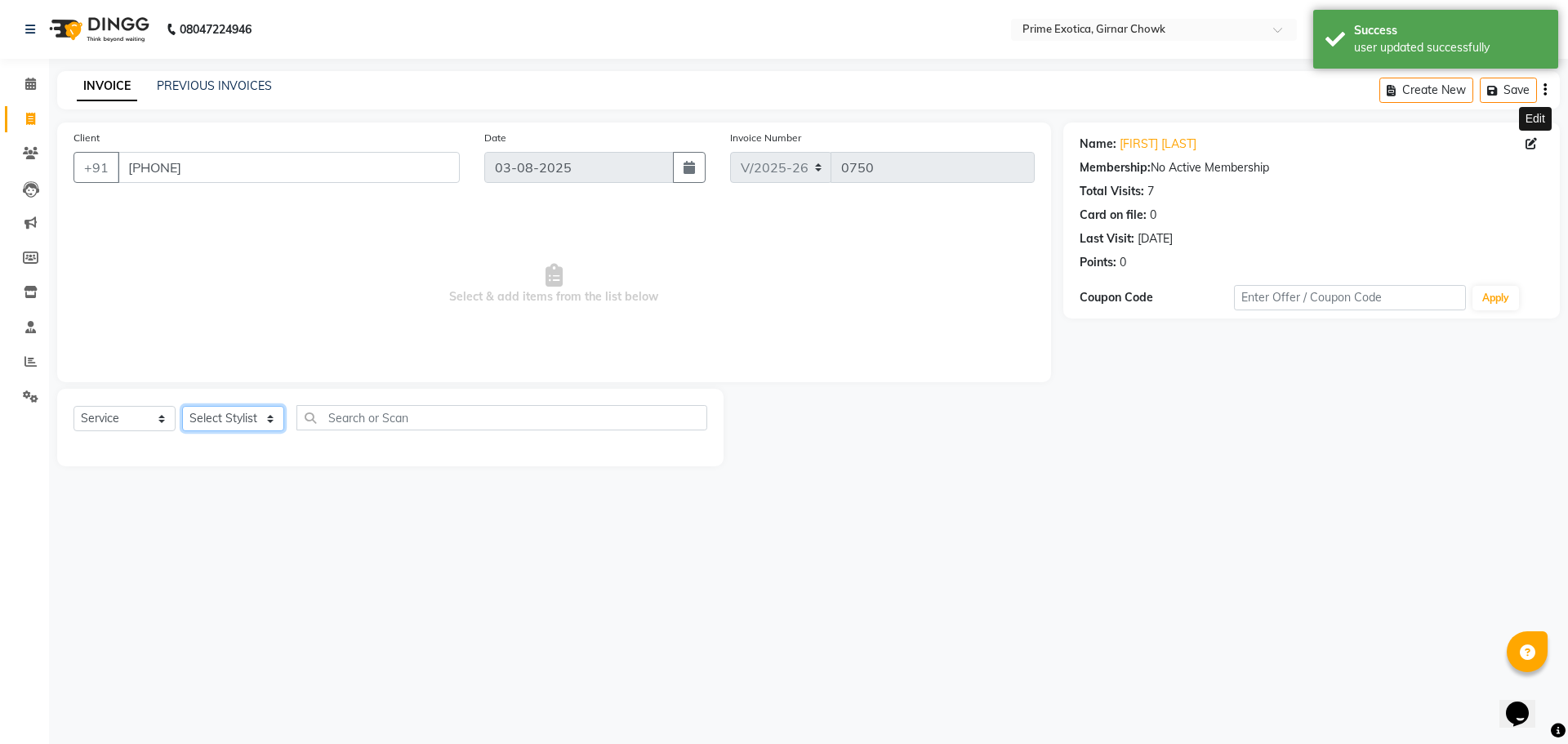 click on "Select Stylist [FIRST] [LAST] ADMIN [FIRST] [LAST] [FIRST] [LAST] [FIRST] [LAST] [PERSON] [FIRST] [LAST]" 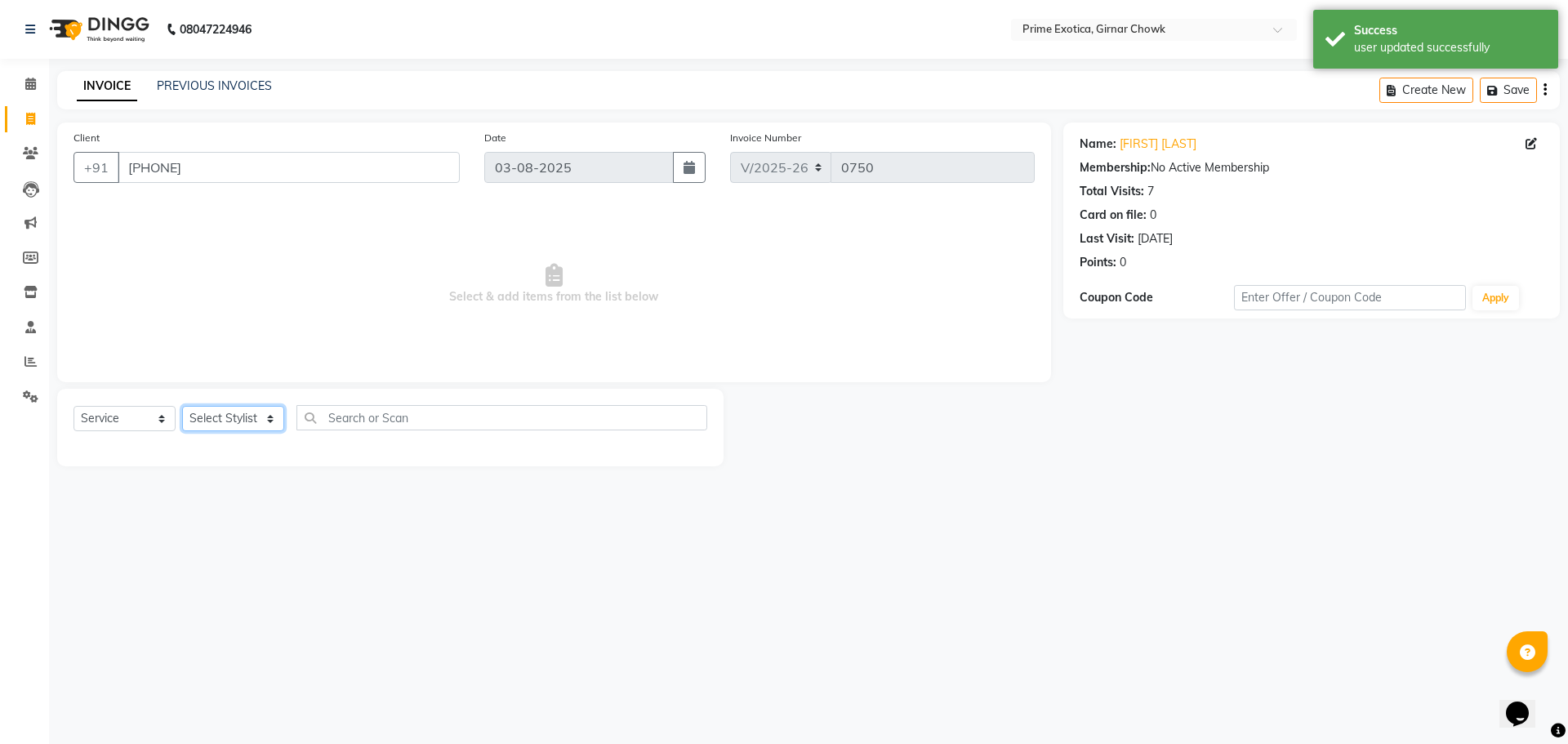 select on "48411" 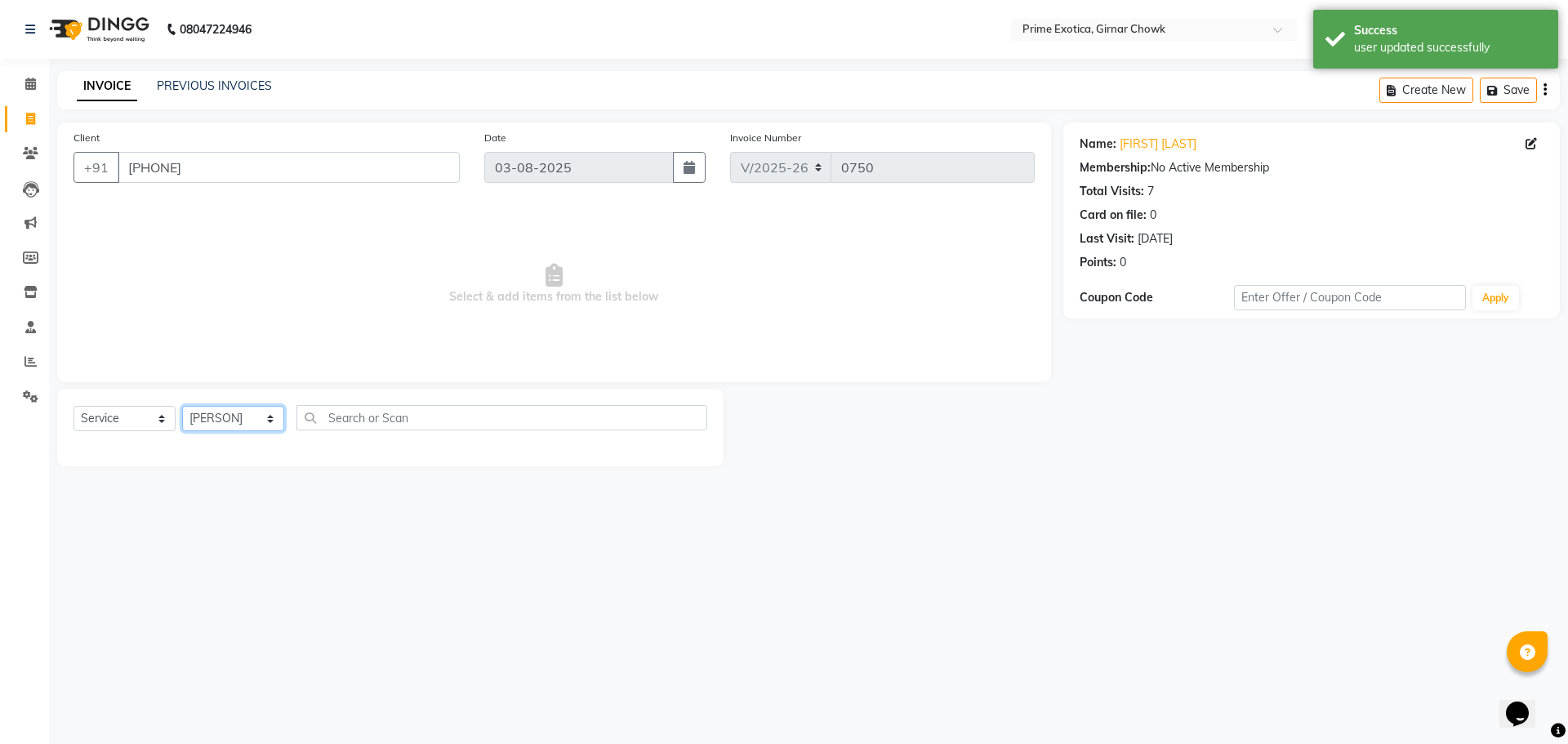 click on "Select Stylist [FIRST] [LAST] ADMIN [FIRST] [LAST] [FIRST] [LAST] [FIRST] [LAST] [PERSON] [FIRST] [LAST]" 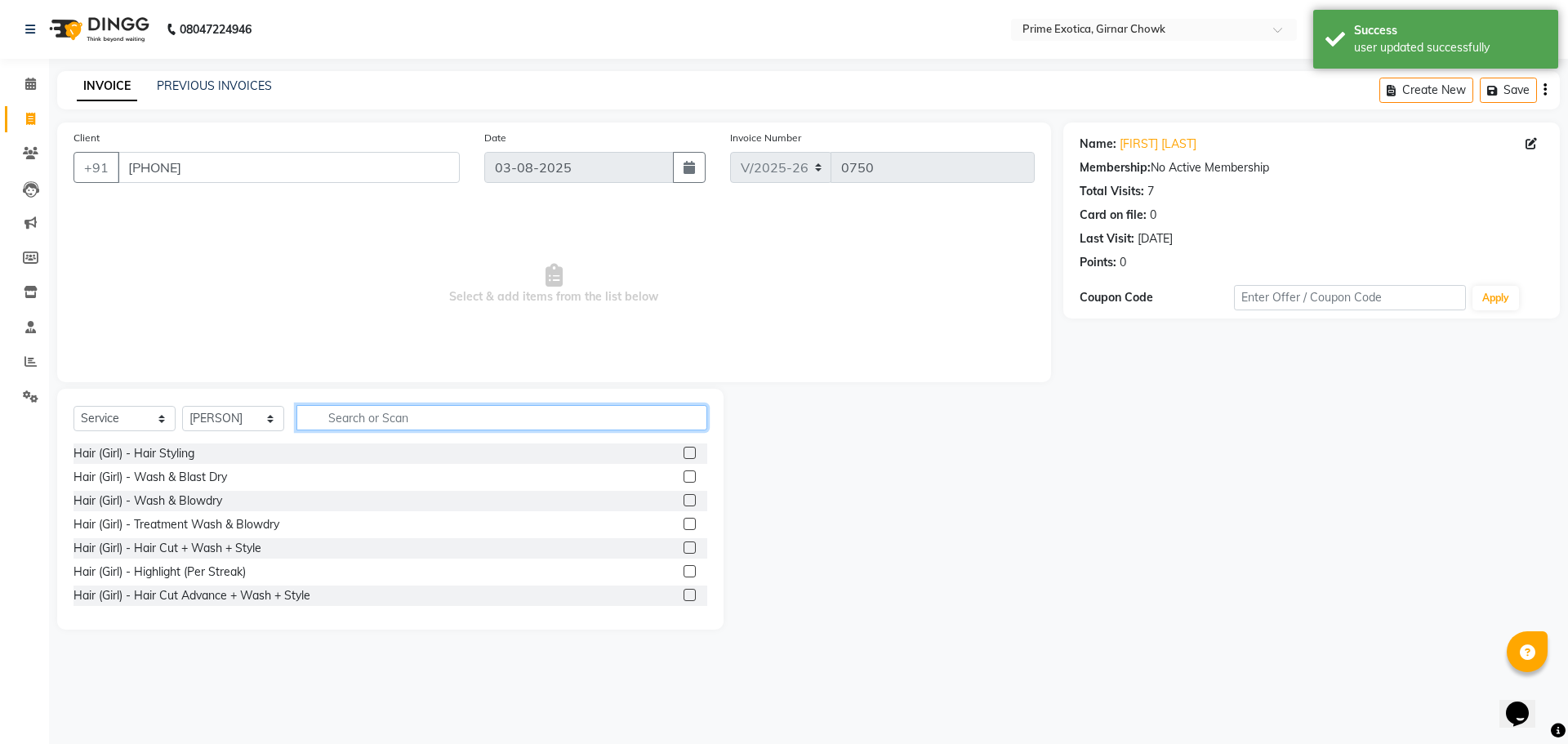 click 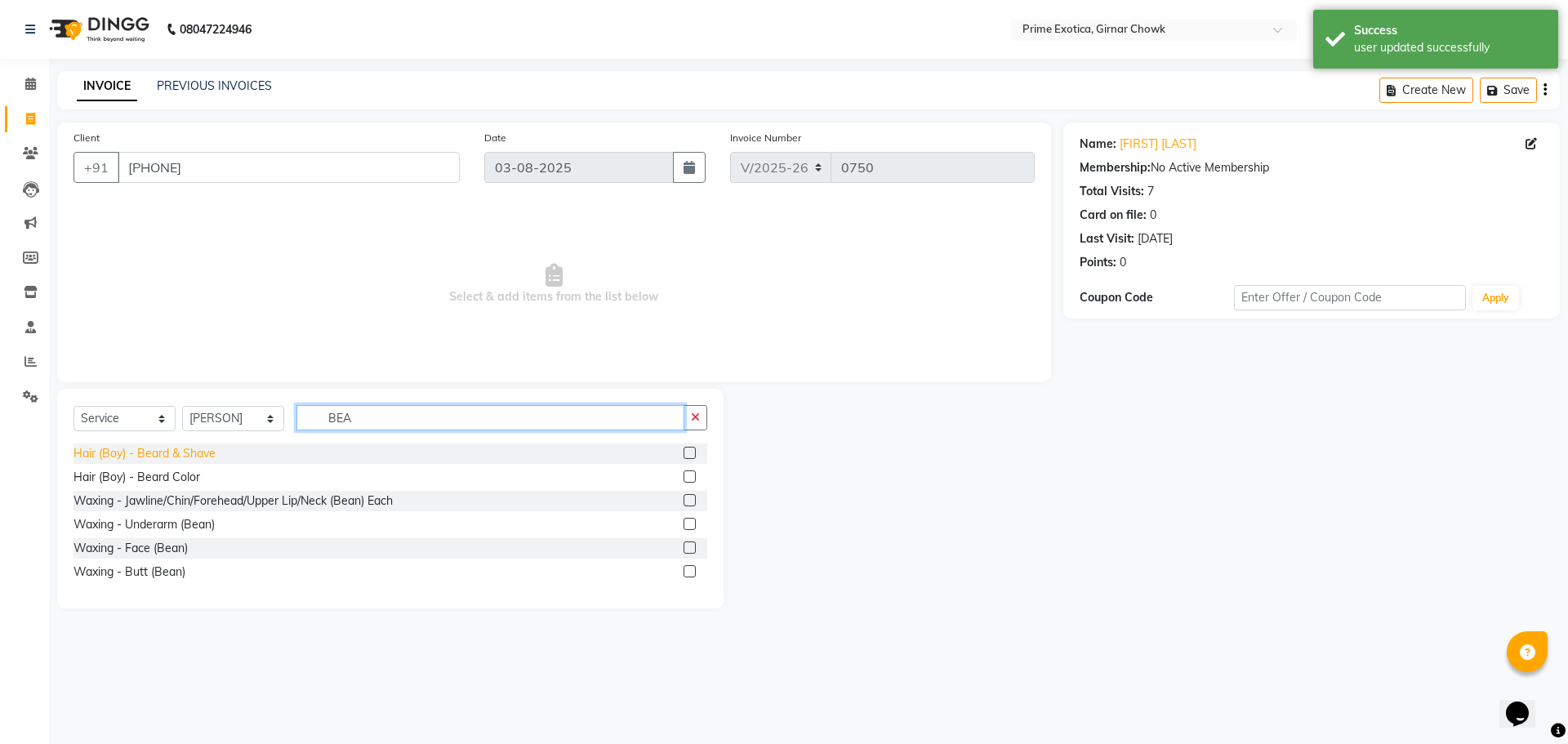 type on "BEA" 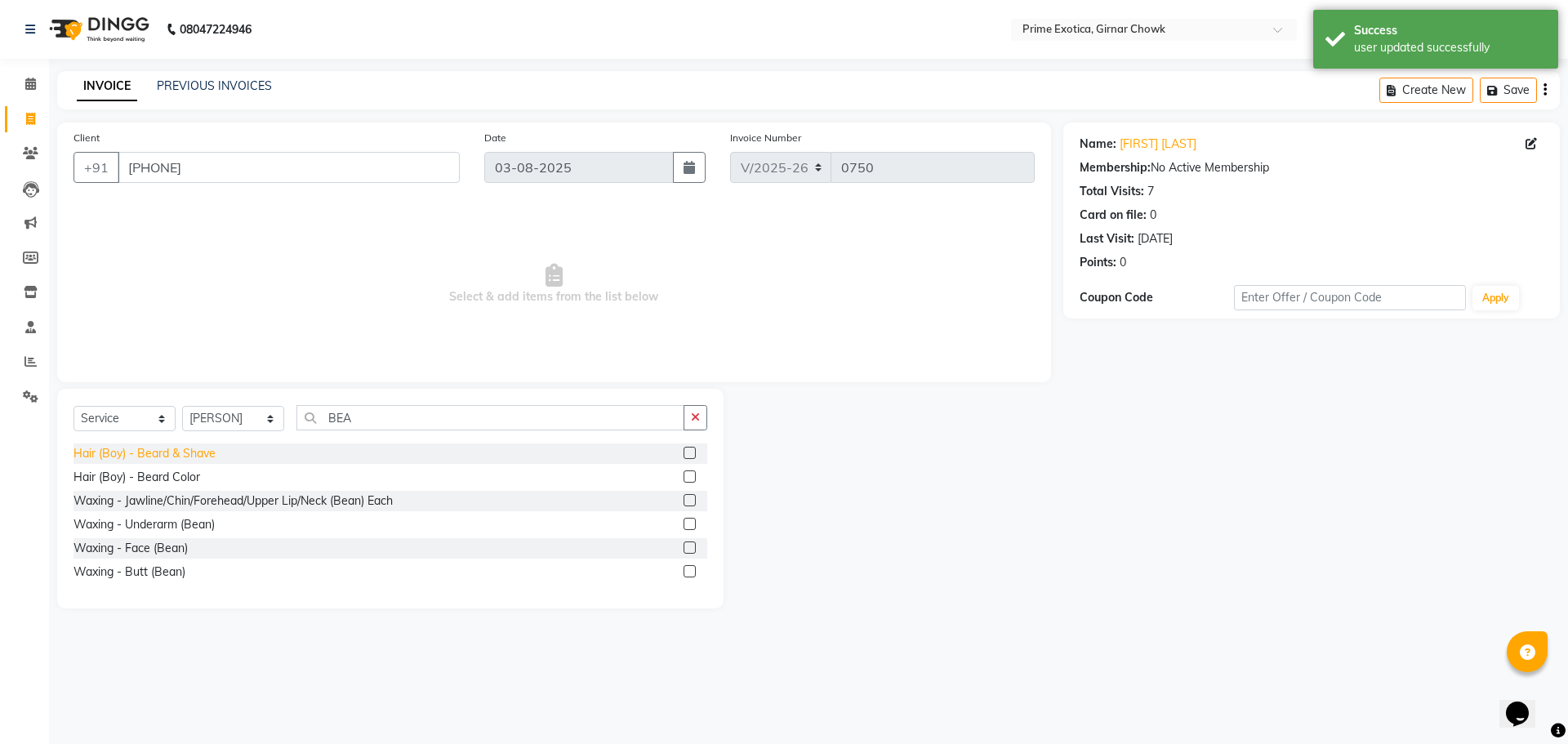 click on "Hair (Boy) - Beard & Shave" 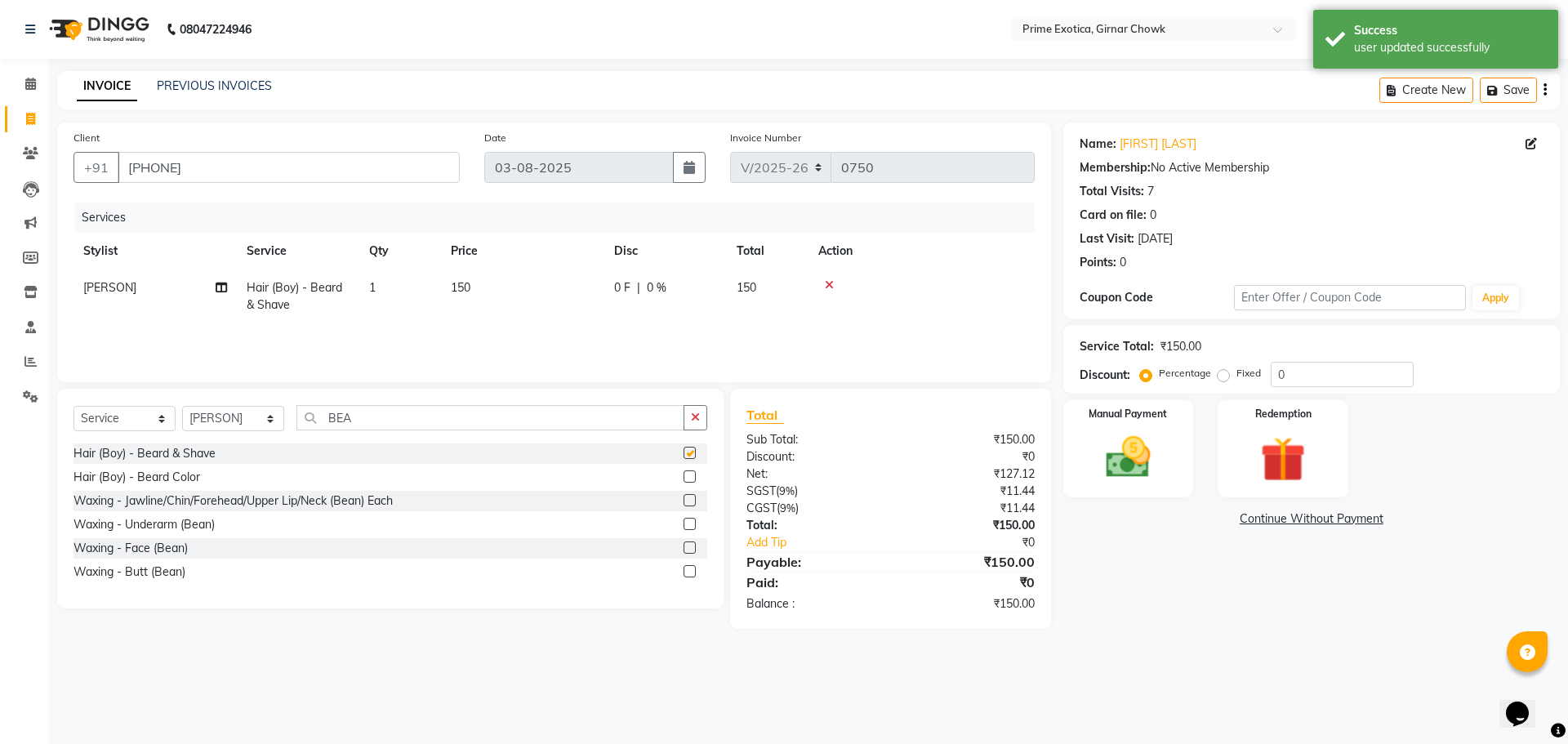 checkbox on "false" 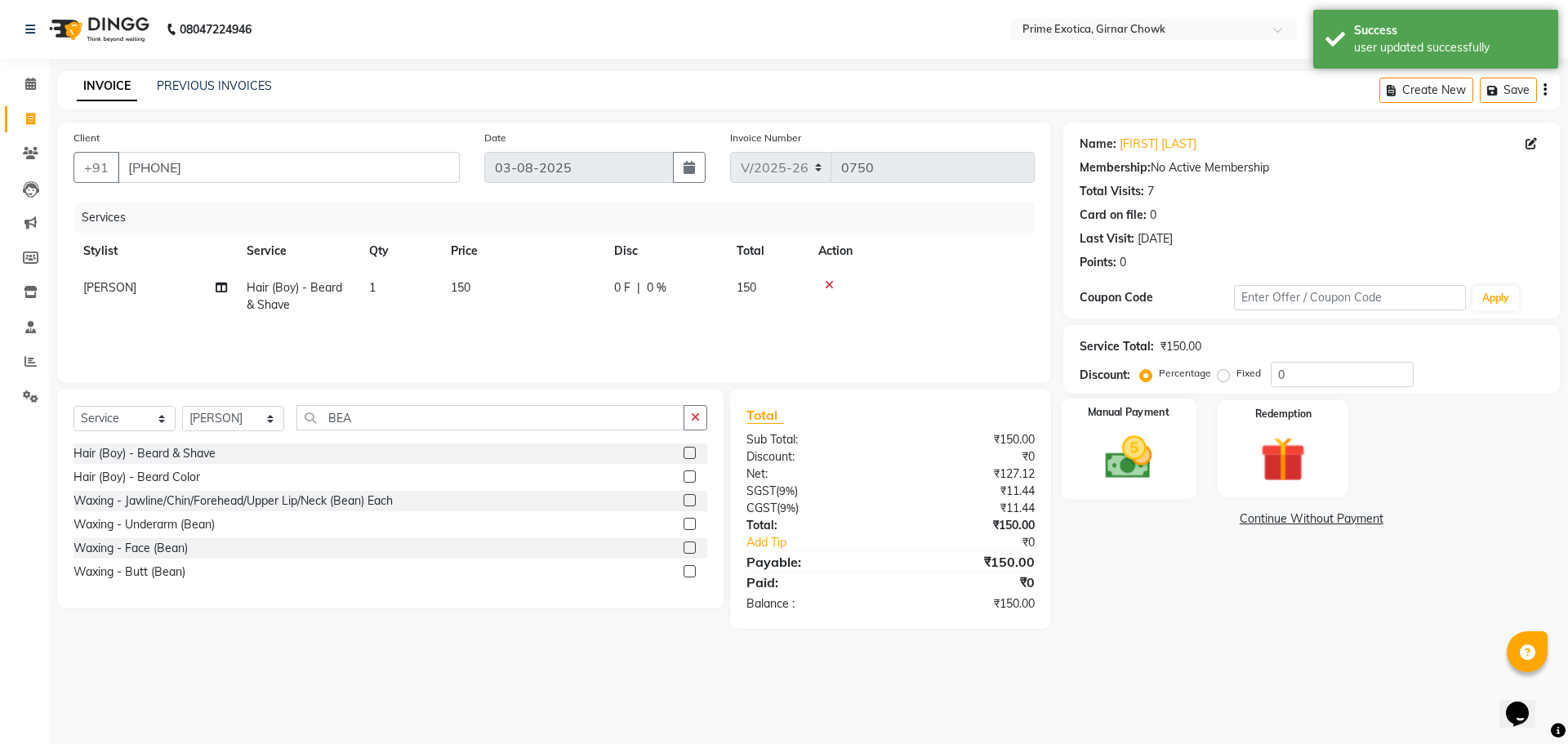 click on "Manual Payment" 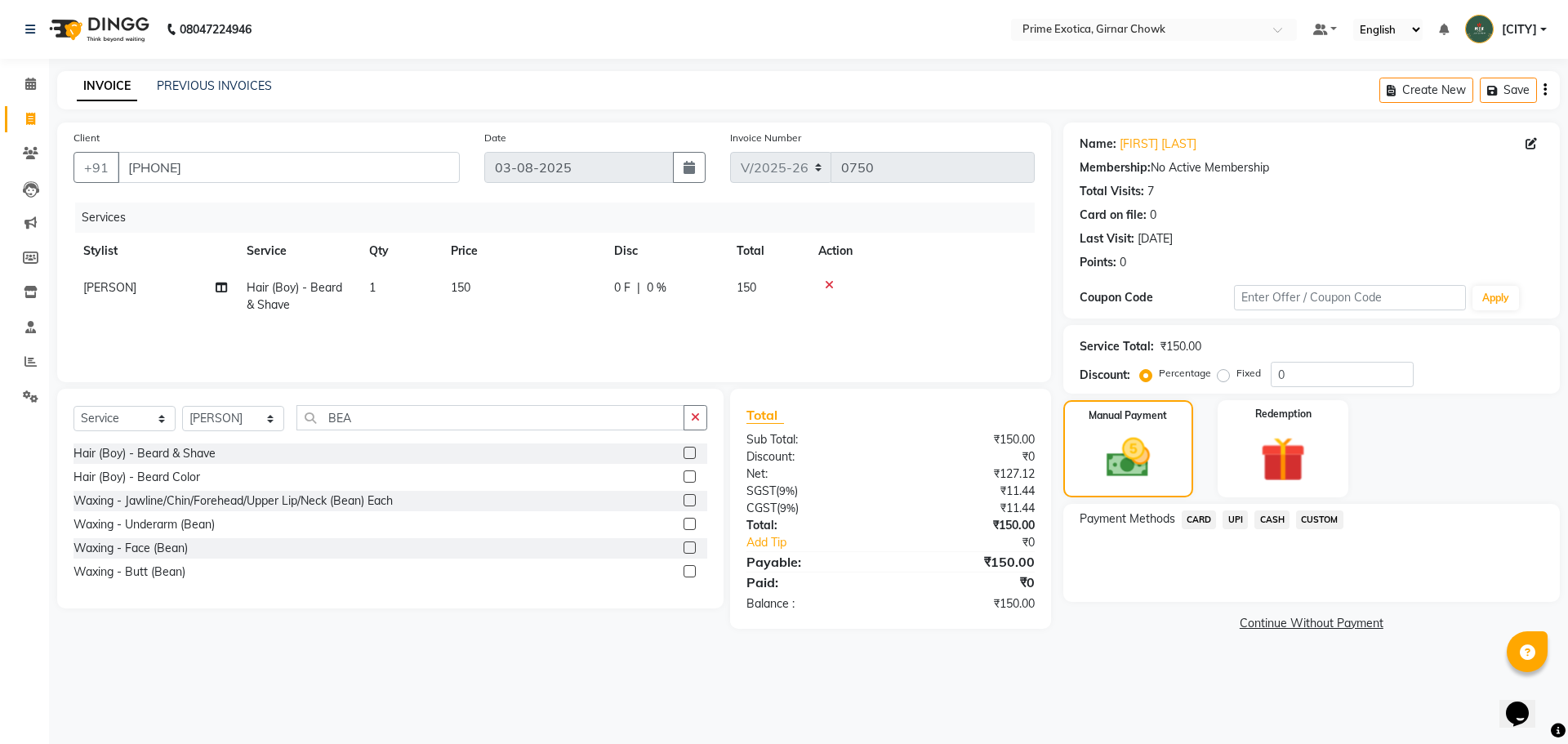 click on "CASH" 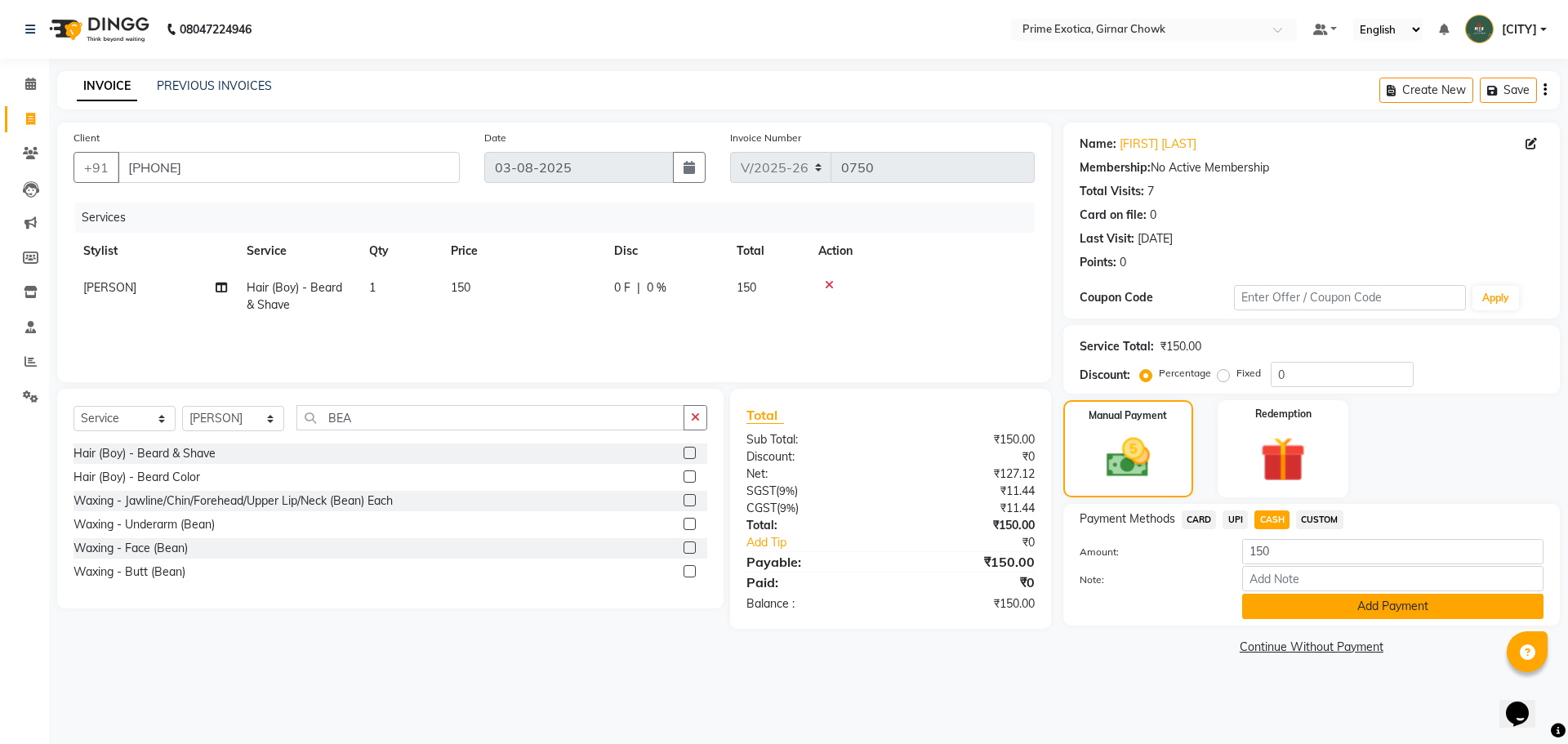 click on "Add Payment" 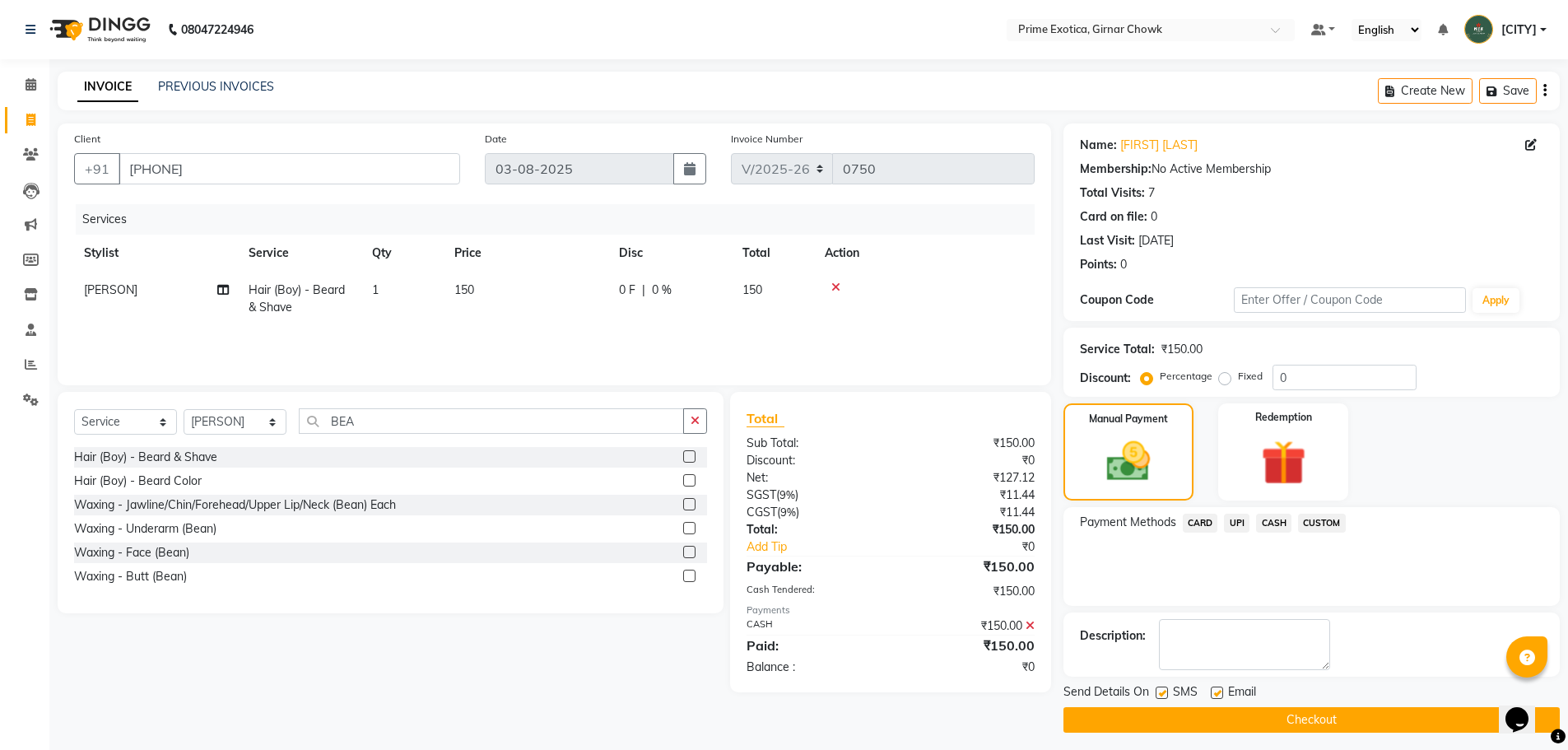 click on "Checkout" 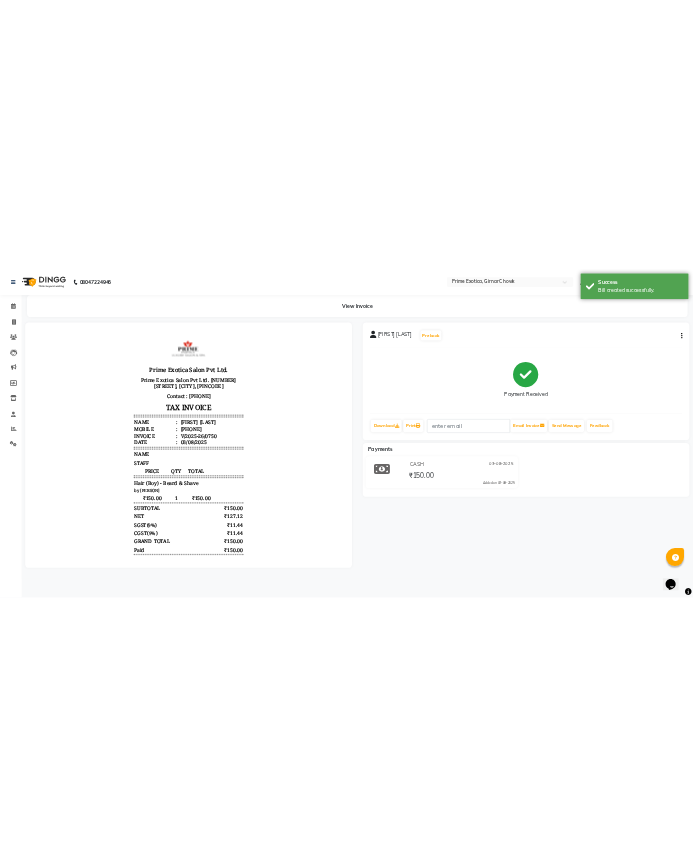 scroll, scrollTop: 0, scrollLeft: 0, axis: both 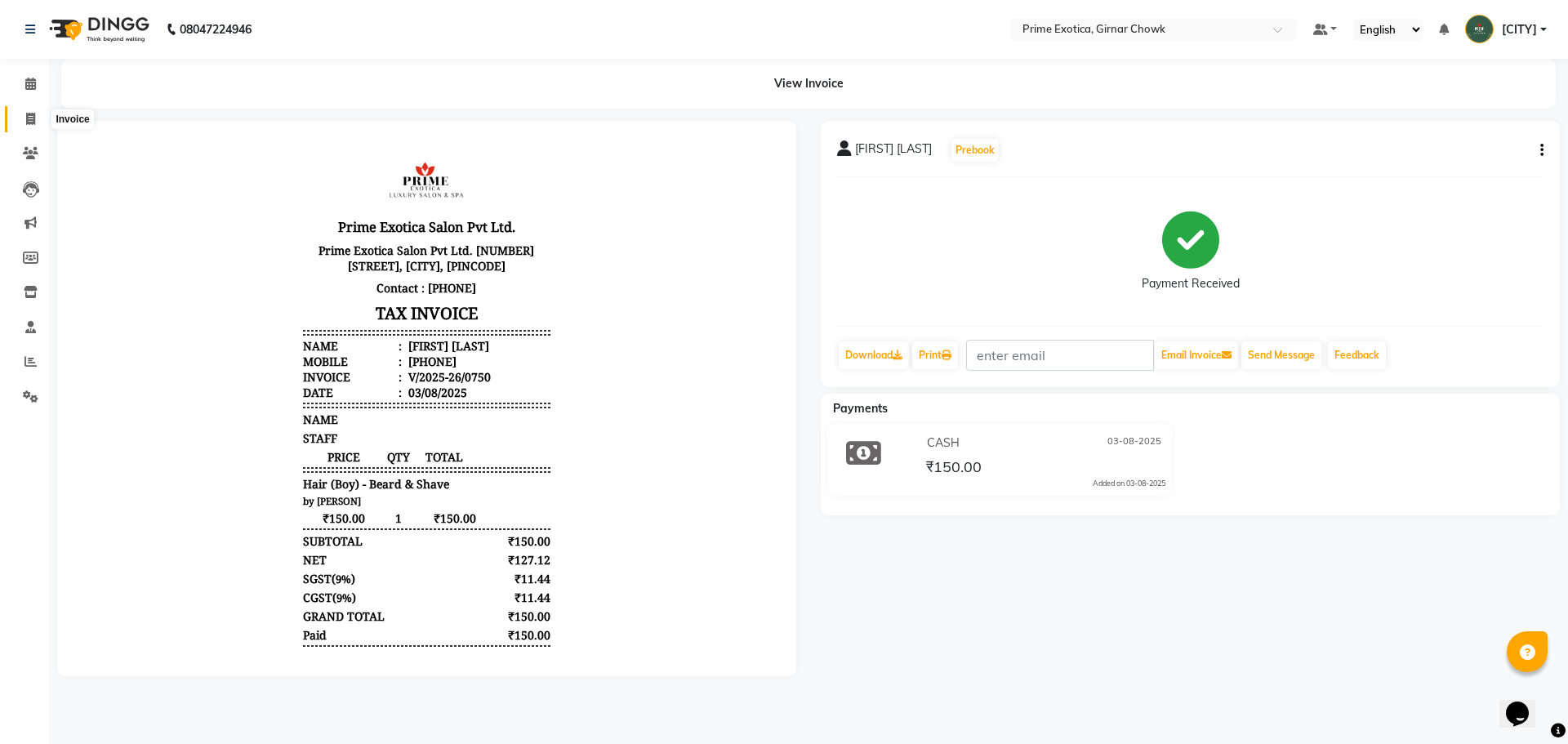 click 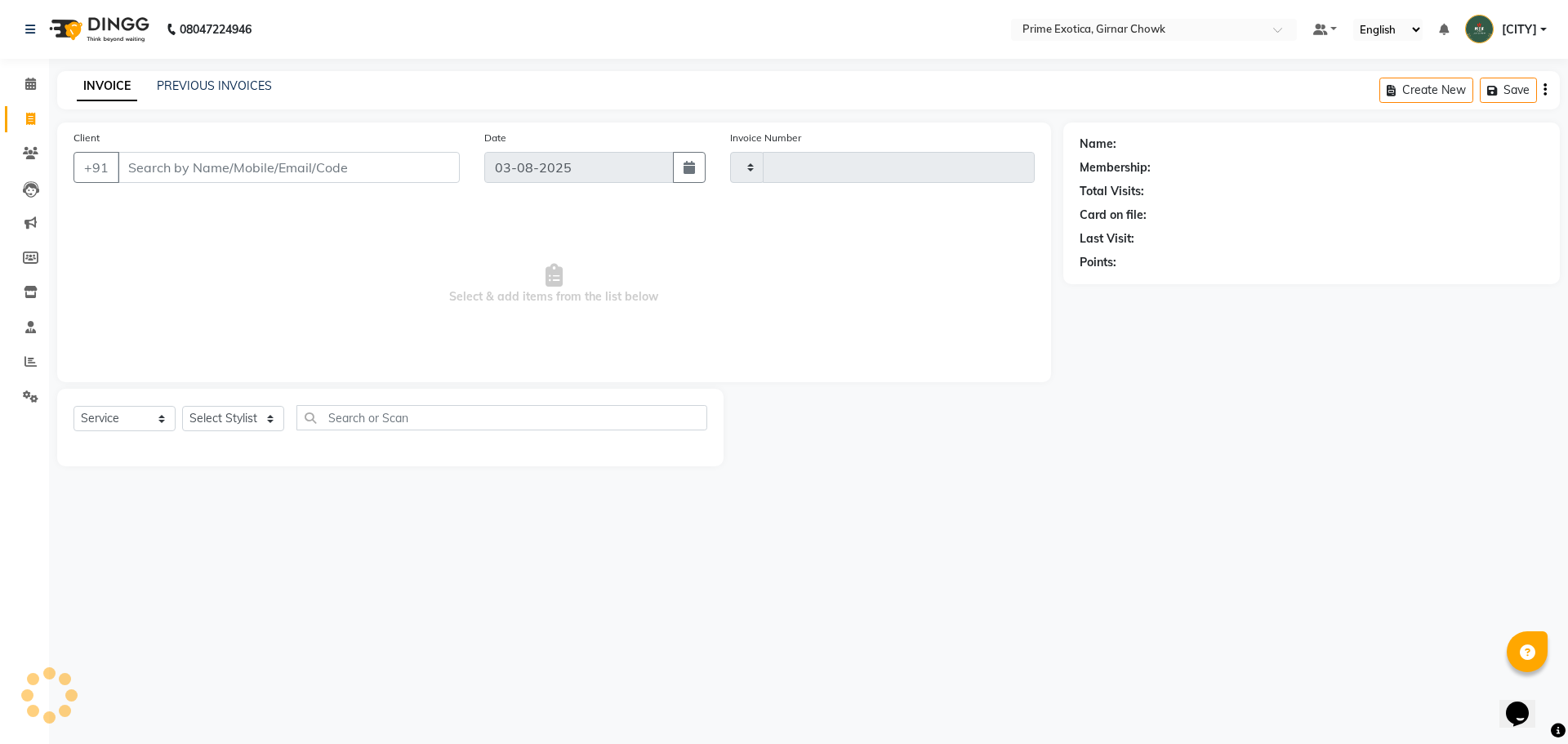 type on "0751" 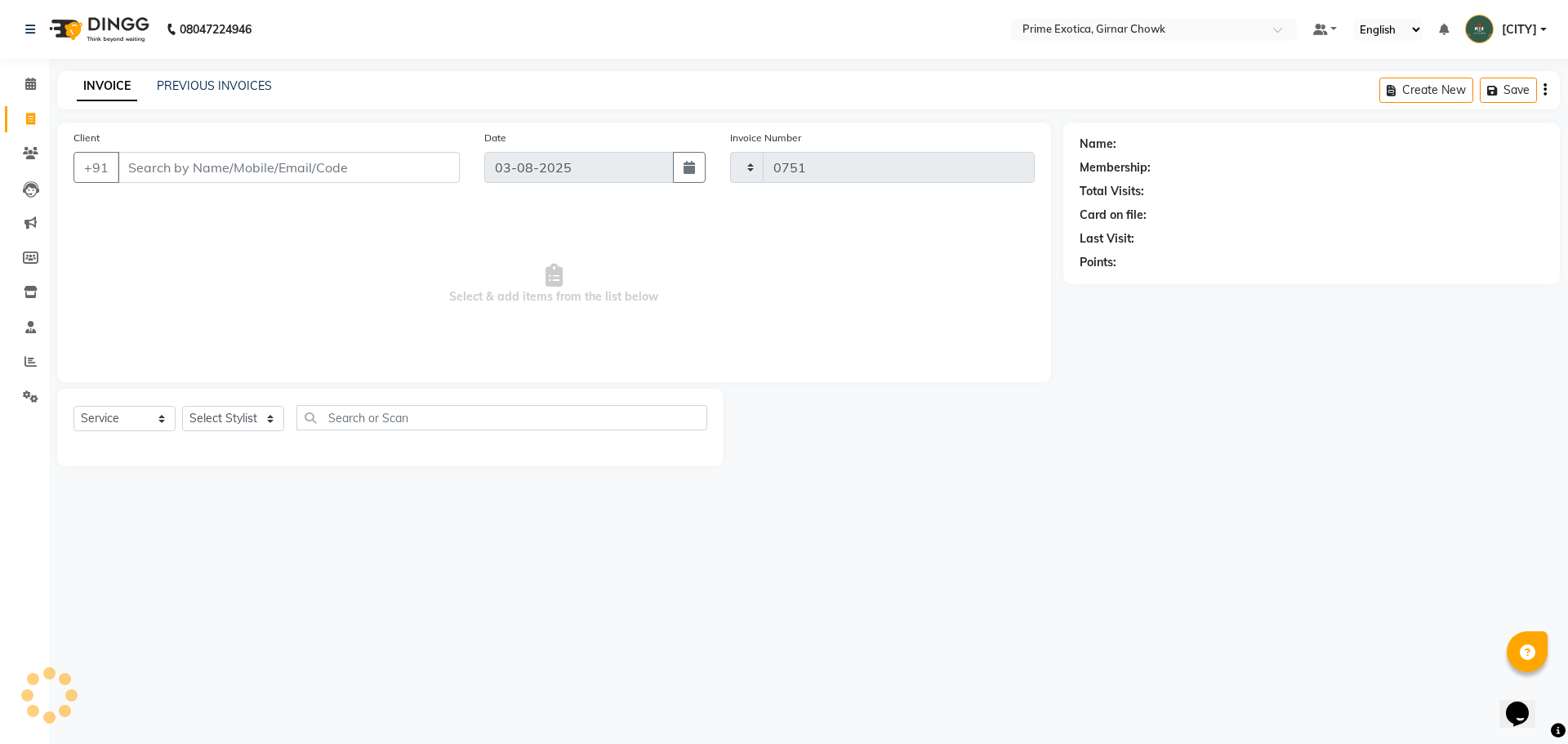 select on "5796" 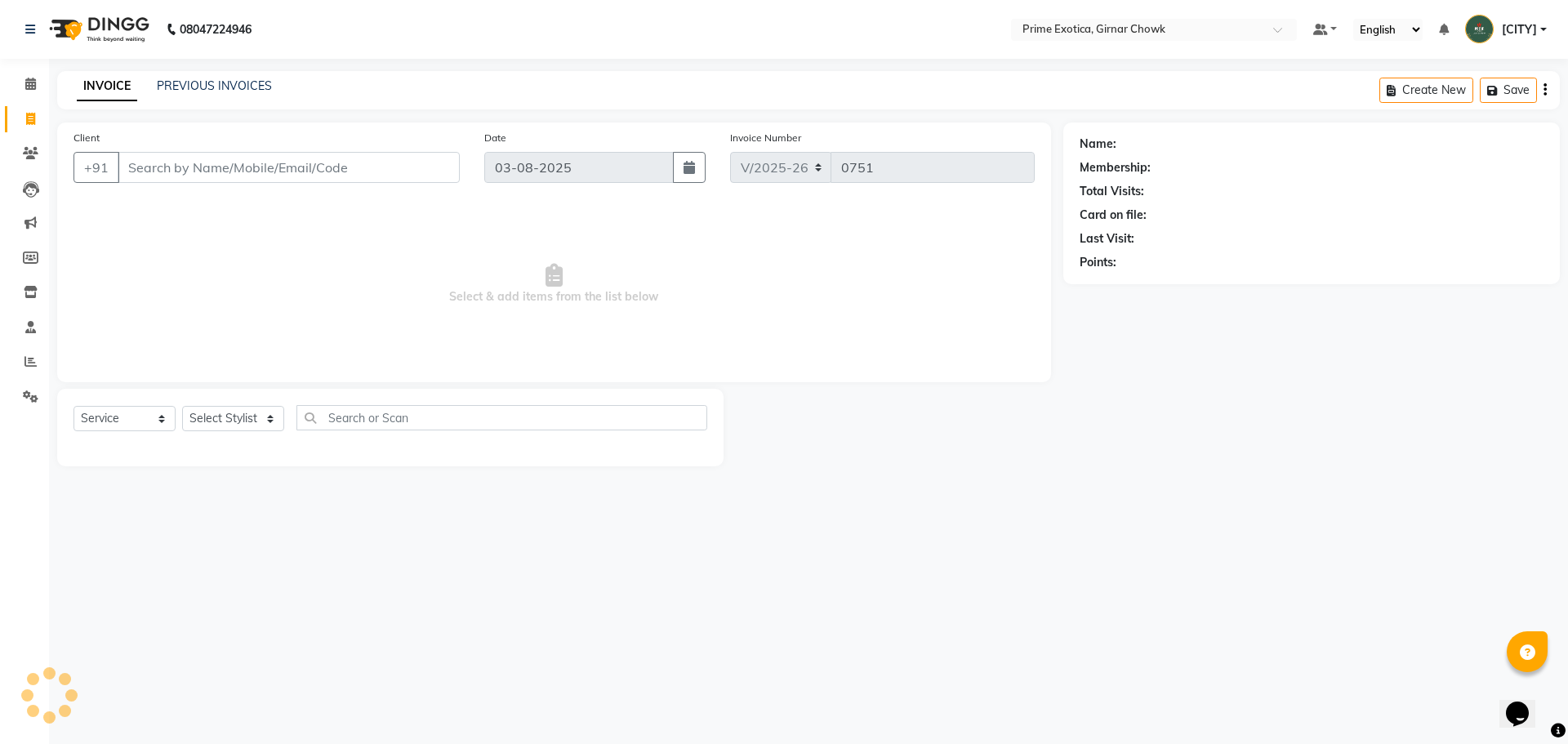 click on "[PHONE] Select Location × Prime Exotica, [CITY] Default Panel My Panel English Español العربية मराठी हिंदी ગુજરાતી தமிழ் 中文 Notifications nothing to show [CITY] Manage Profile Change Password Sign out Version:3.15.11 ☀ Prime Exotica, [CITY] Calendar Invoice Clients Leads Marketing Members Inventory Staff Reports Settings Completed InProgress Upcoming Dropped Tentative Check-In Confirm Bookings Generate Report Segments Page Builder INVOICE PREVIOUS INVOICES Create New Save Client +91 Date [DATE] Invoice Number V/2025 V/2025-26 0751 Select & add items from the list below Select Service Product Membership Package Voucher Prepaid Gift Card Select Stylist Name: Membership: Total Visits: Card on file: Last Visit: Points:" at bounding box center [784, 372] 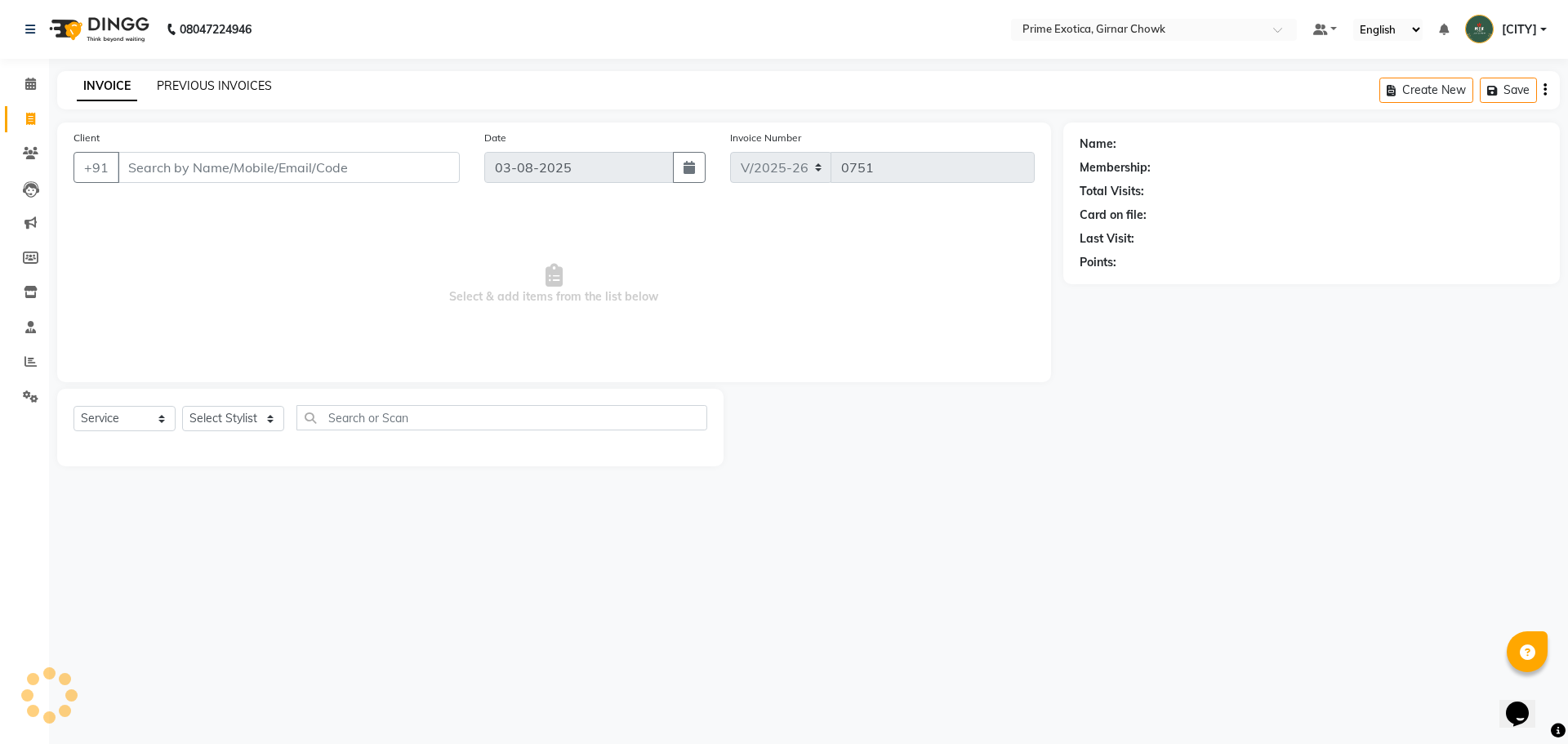 click on "PREVIOUS INVOICES" 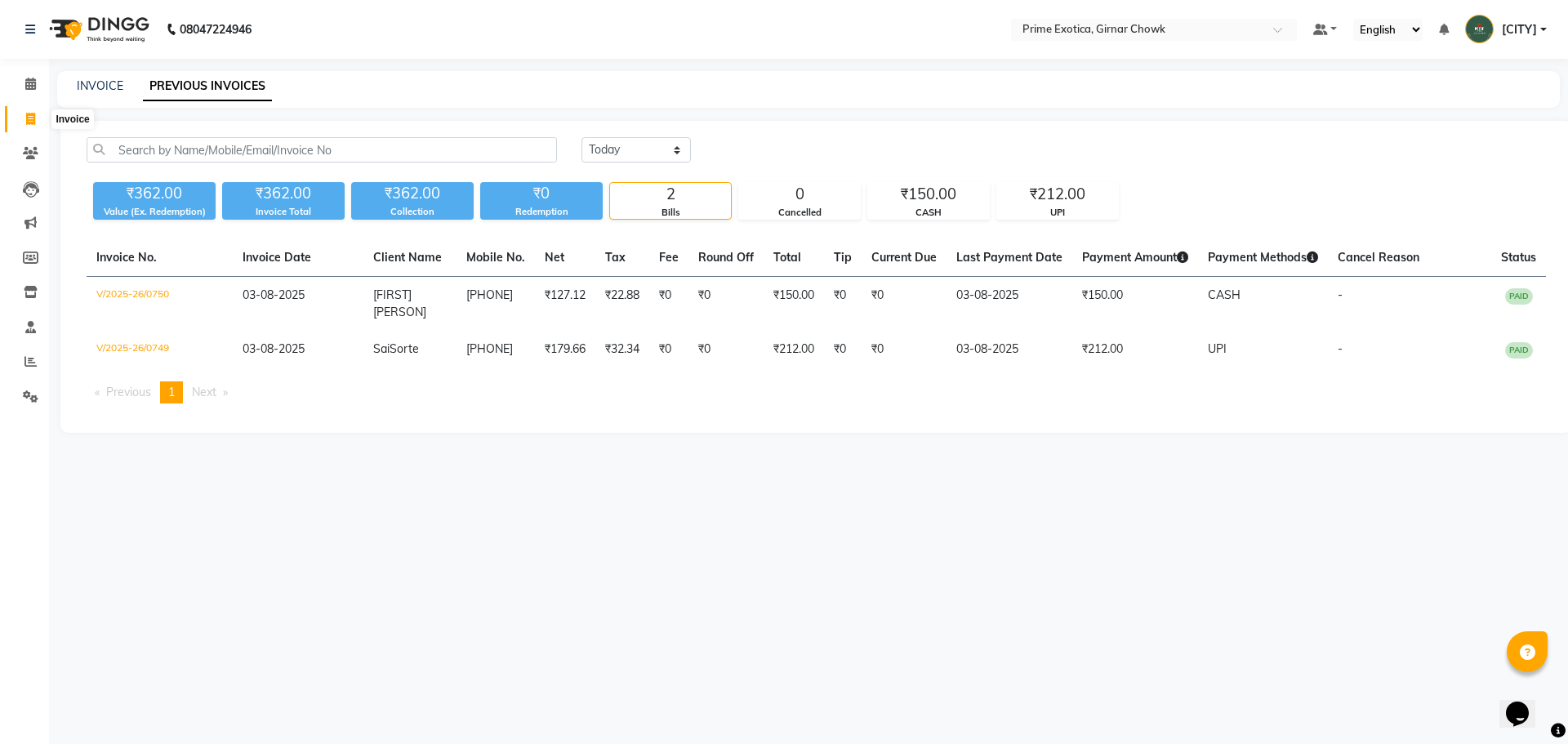 click 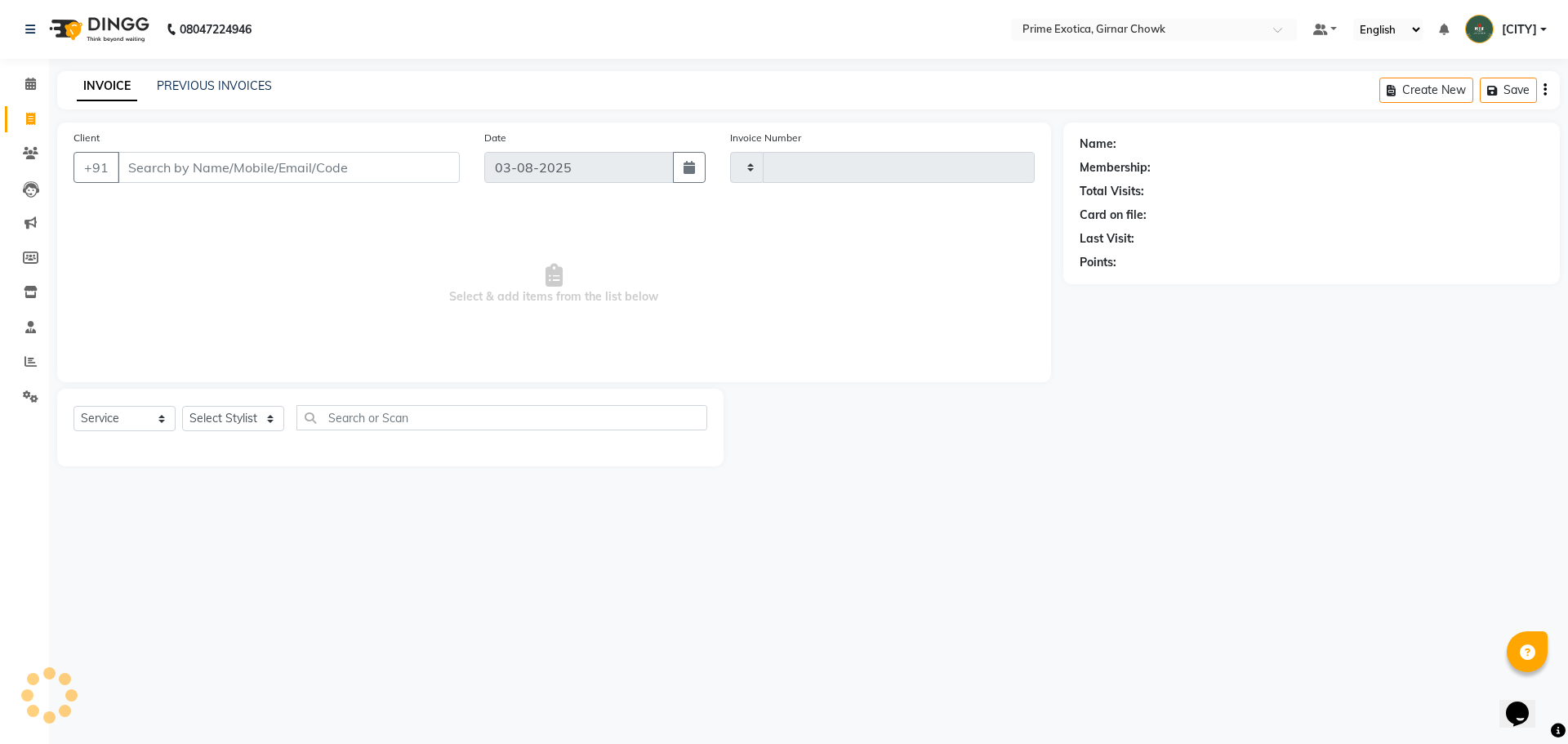 type on "0751" 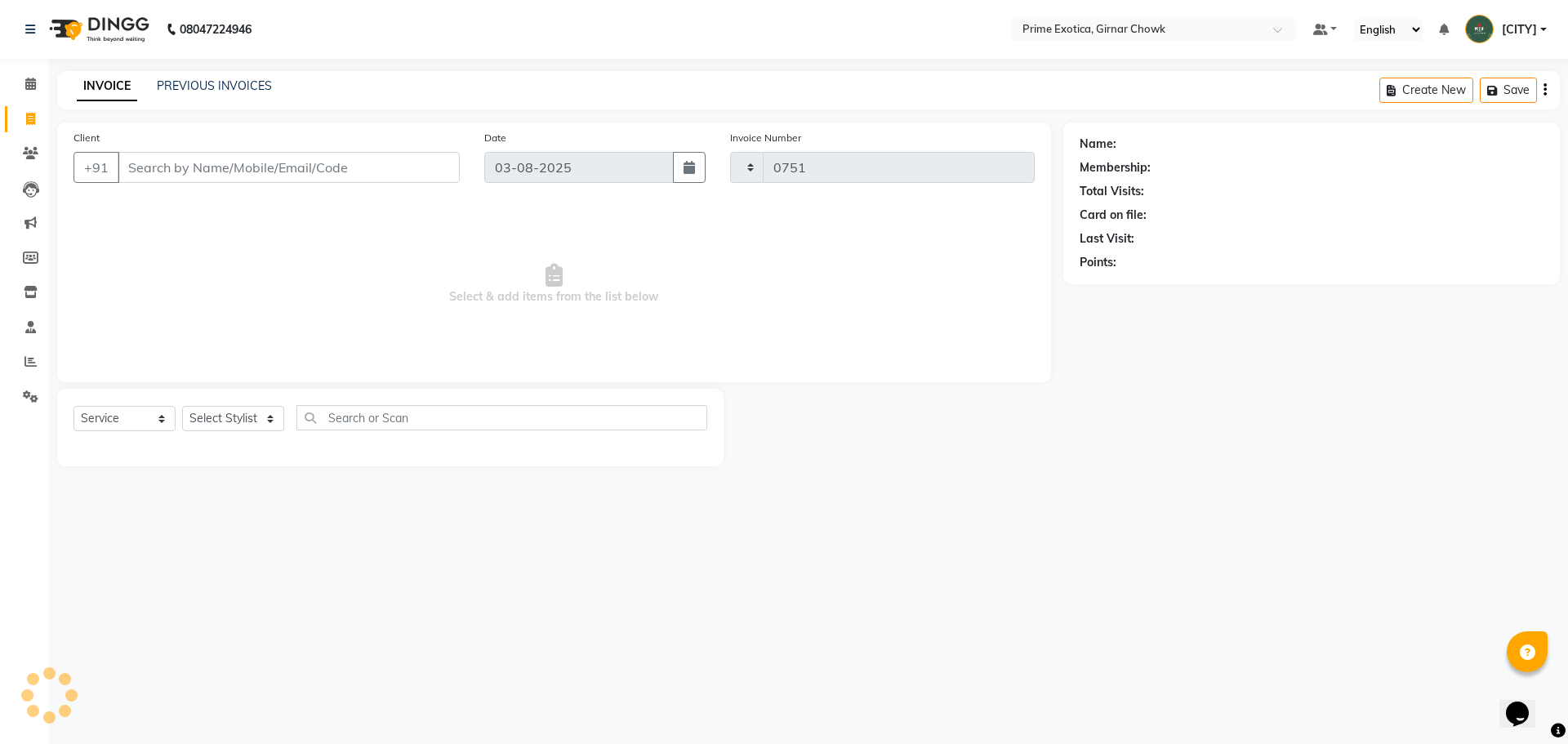 select on "5796" 